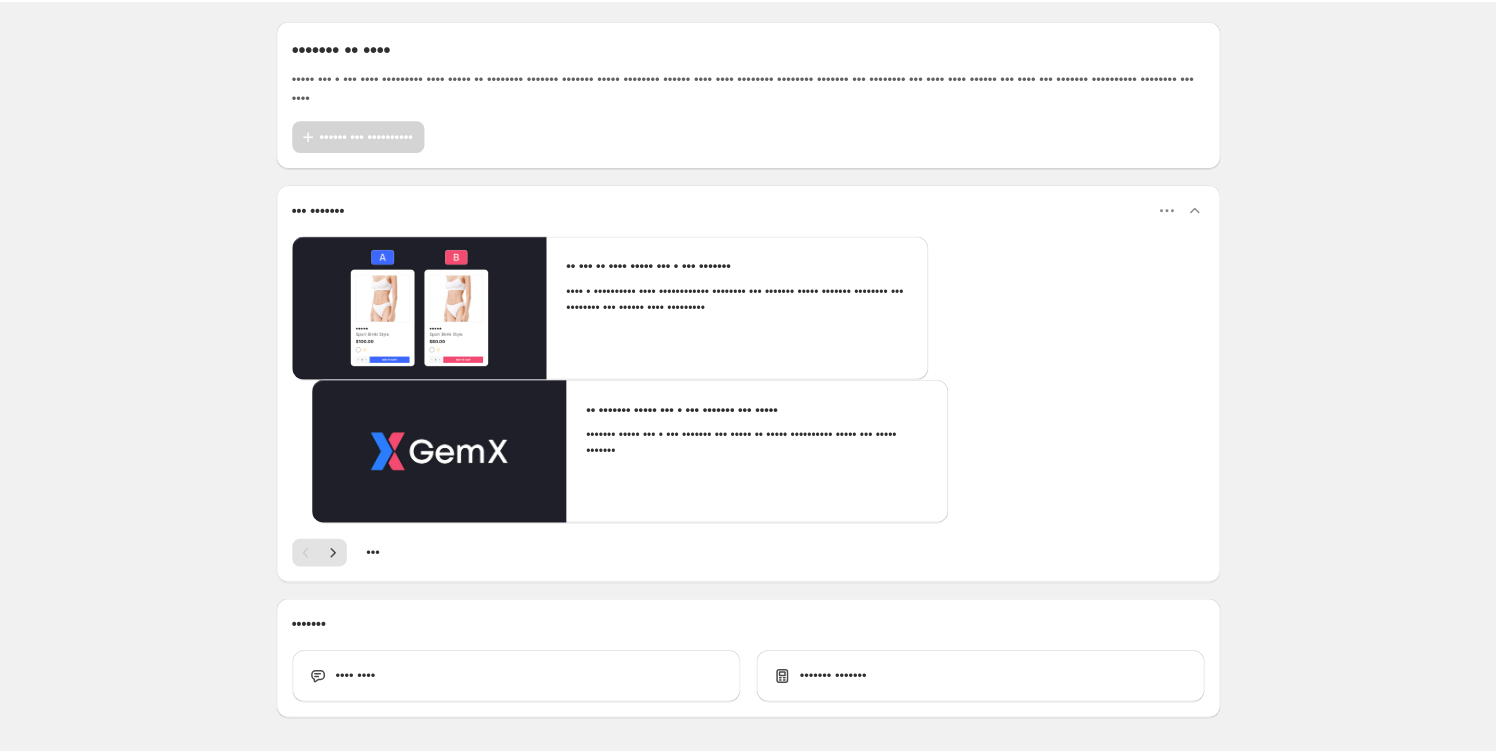 scroll, scrollTop: 0, scrollLeft: 0, axis: both 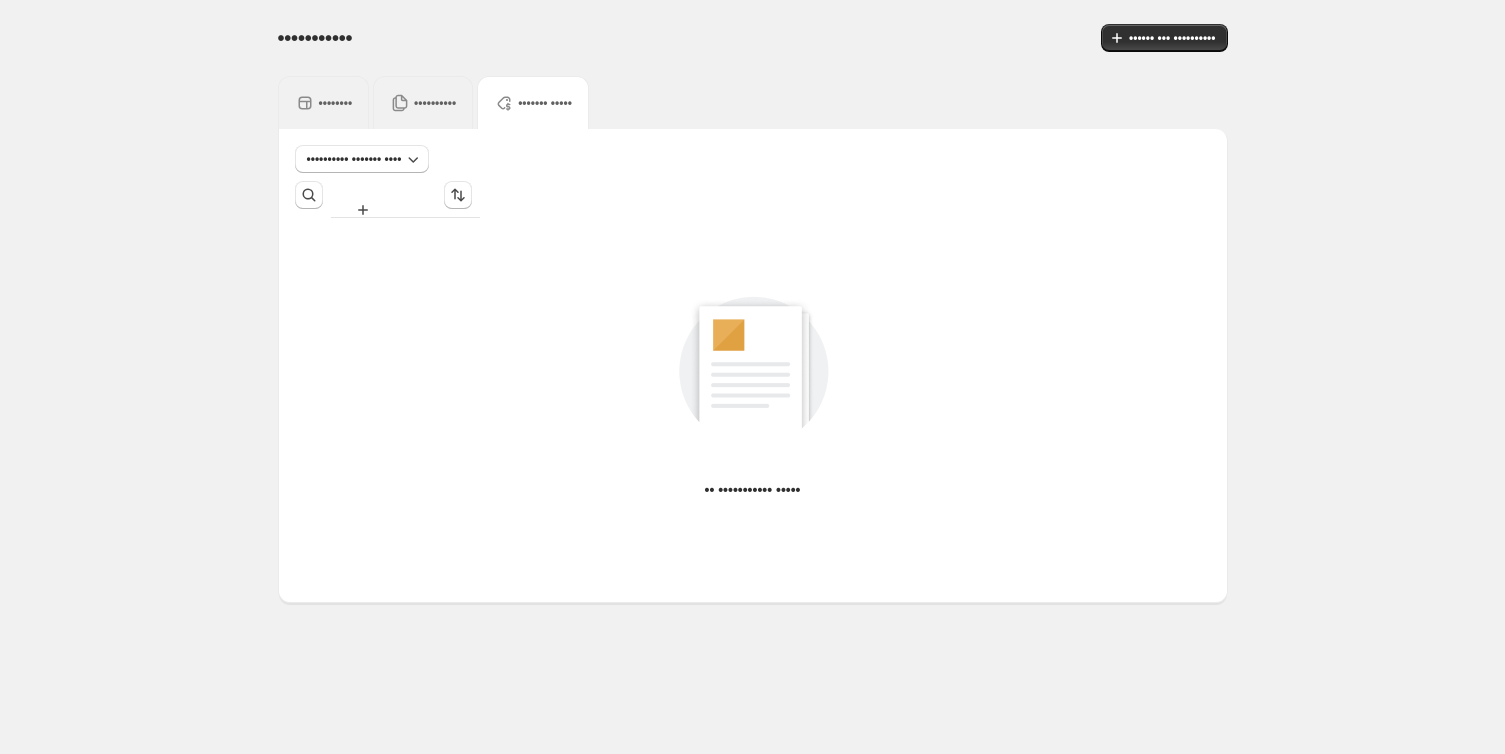 click on "••••••••" at bounding box center (336, 103) 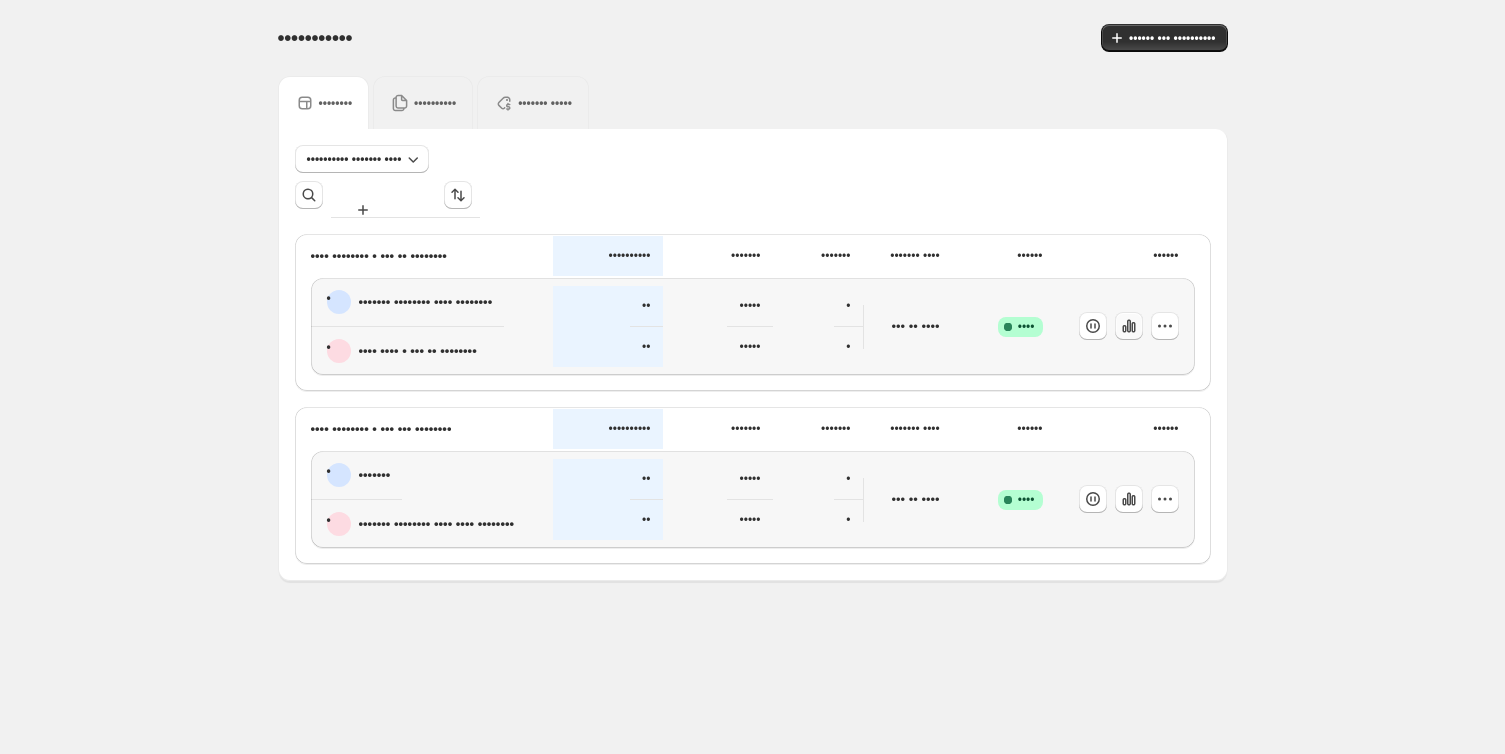click at bounding box center (1091, 326) 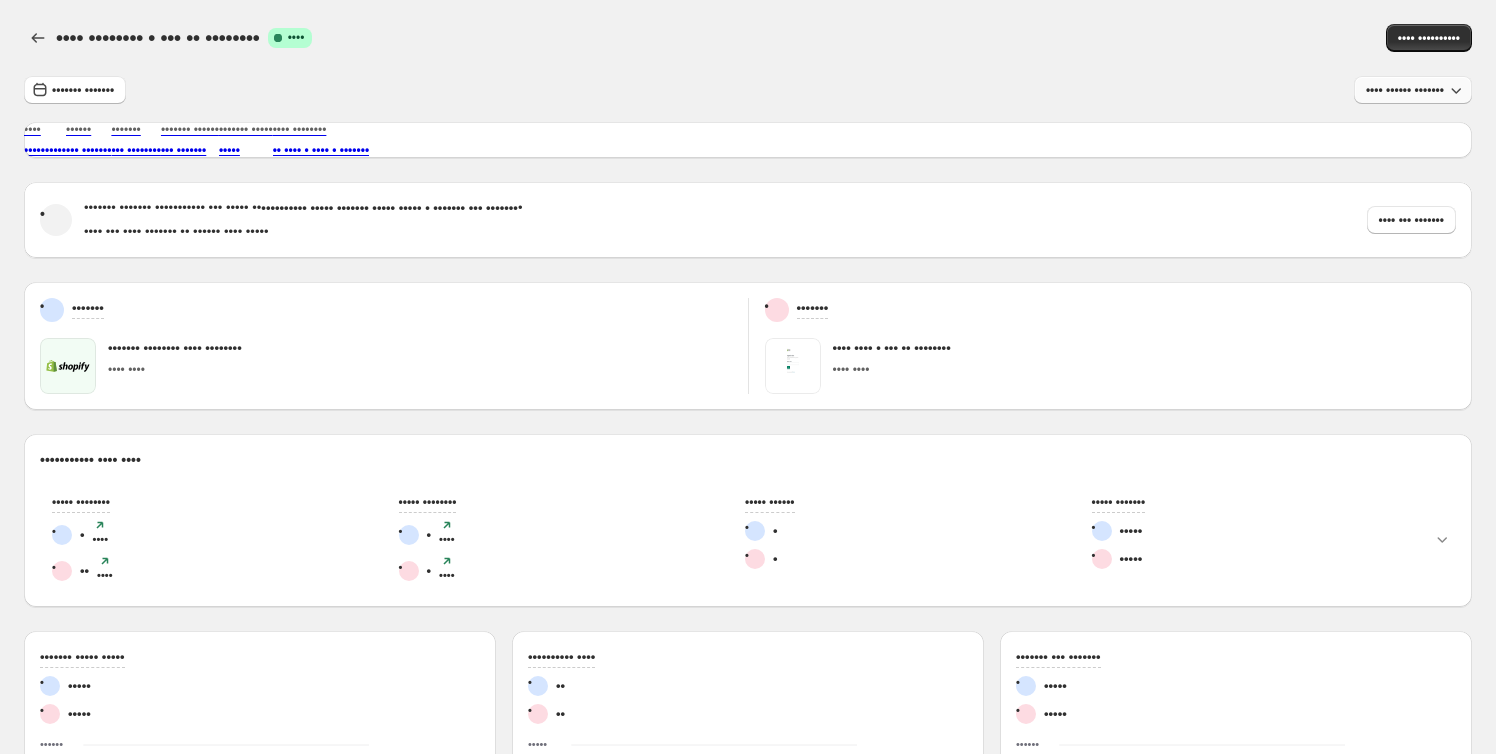 click on "•••• •••  ••• •••••••" at bounding box center [1405, 90] 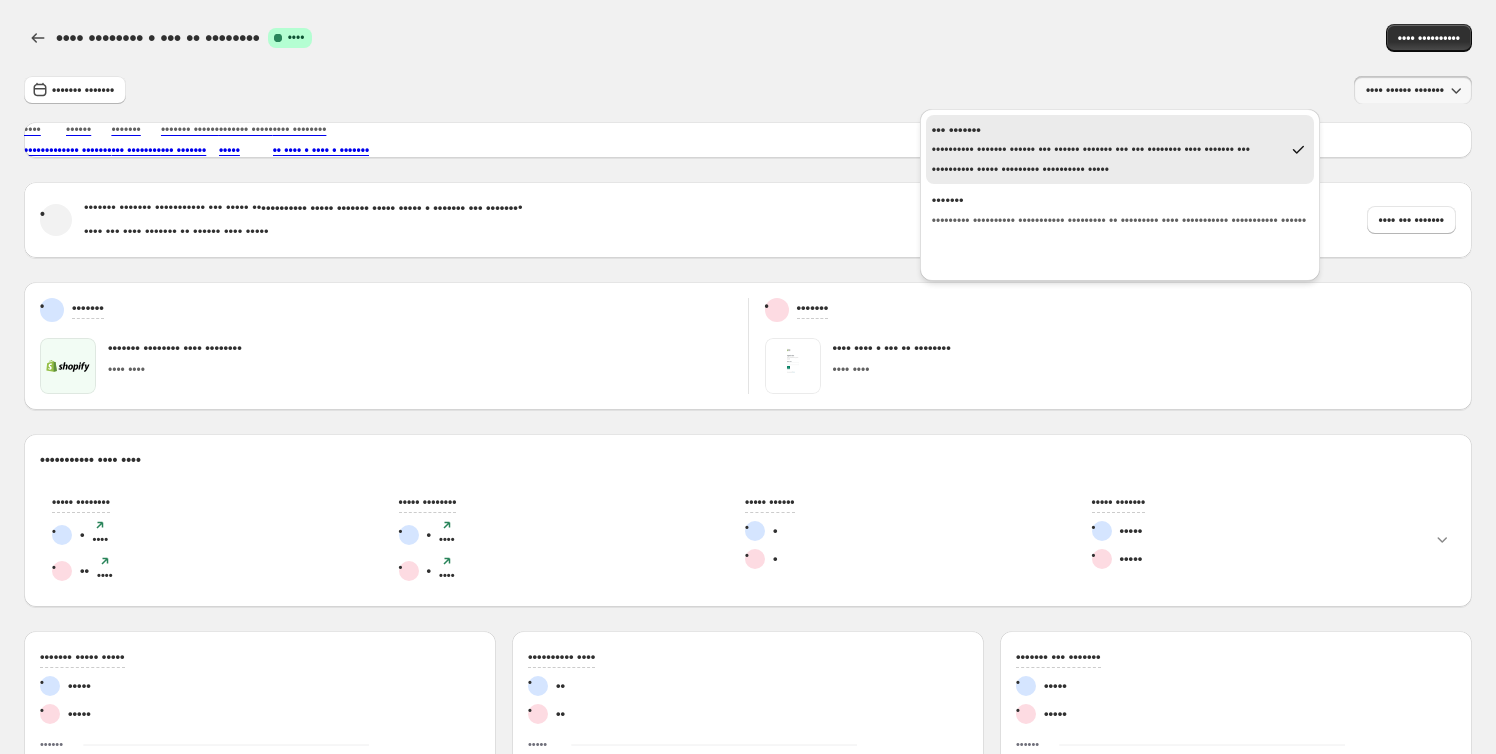 click on "•••• •••••••• • ••• •• ••••••••• •••• •••• •• ••••• •••• •••••••• • ••• •• •••••••• ••••••• •••••••• •••• •••• •••••••••• ••••••• ••••••• •••• •••  ••• ••••••• •••• •••••••••• •••••• ••• ••••••• ••••••• ••• •••••••• ••••••• •••••• ••• ••••••• ••••••• ••••• ••••• •••• •••••••• •• •••• • •••• • ••••••• • ••••••• ••••••• ••••••••••• ••• ••••• ••  •••••••••• •••• •   ••••••• ••••• •••••   •   ••••••• ••• ••••••• • •••• ••• •••• ••••••• •• •••••• •••• ••••• •••• ••• ••••••• • ••••••• ••••••• •••••••• •••• •••••••• •••• •••• • ••••••• •••• •••• • ••• •• •••••••• •••• •••• ••••••••••• •••• •••• ••••• •••••••• • • ••• • • •• ••• • ••••• •••••••• • • ••• • • • ••• • ••••• •••••• • • • • ••••• ••••••• • ••••• • ••••• ••••••• ••••• ••••• • ••••• • ••••• ••• • ••• • ••• •• ••• •• ••• •• ••• •• ••• •• ••• •• ••••• ••••• •••••• ••• • ••• • ••• • ••• • ••• •• ••• •• ••• •• ••• •• ••• •• ••• •• ••• •• ••• •• ••• •• ••• •• ••• •• ••• •• ••• •• ••• •• ••• •• ••• •• ••• •• ••• •• ••• •• ••• •• ••• •• ••• • ••• • ••••••••• •••••" at bounding box center (748, 698) 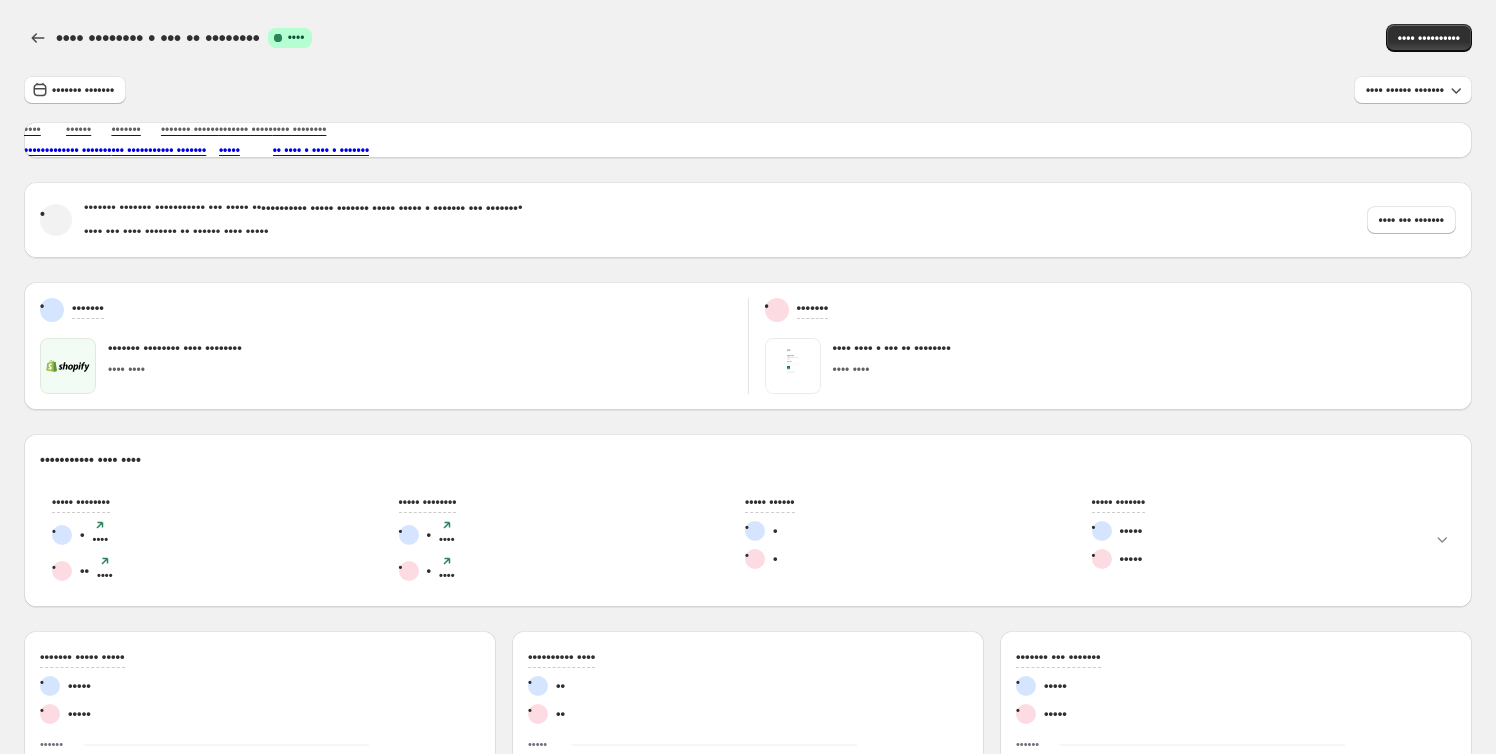 click on "•••• ••••••••••" at bounding box center (1162, 38) 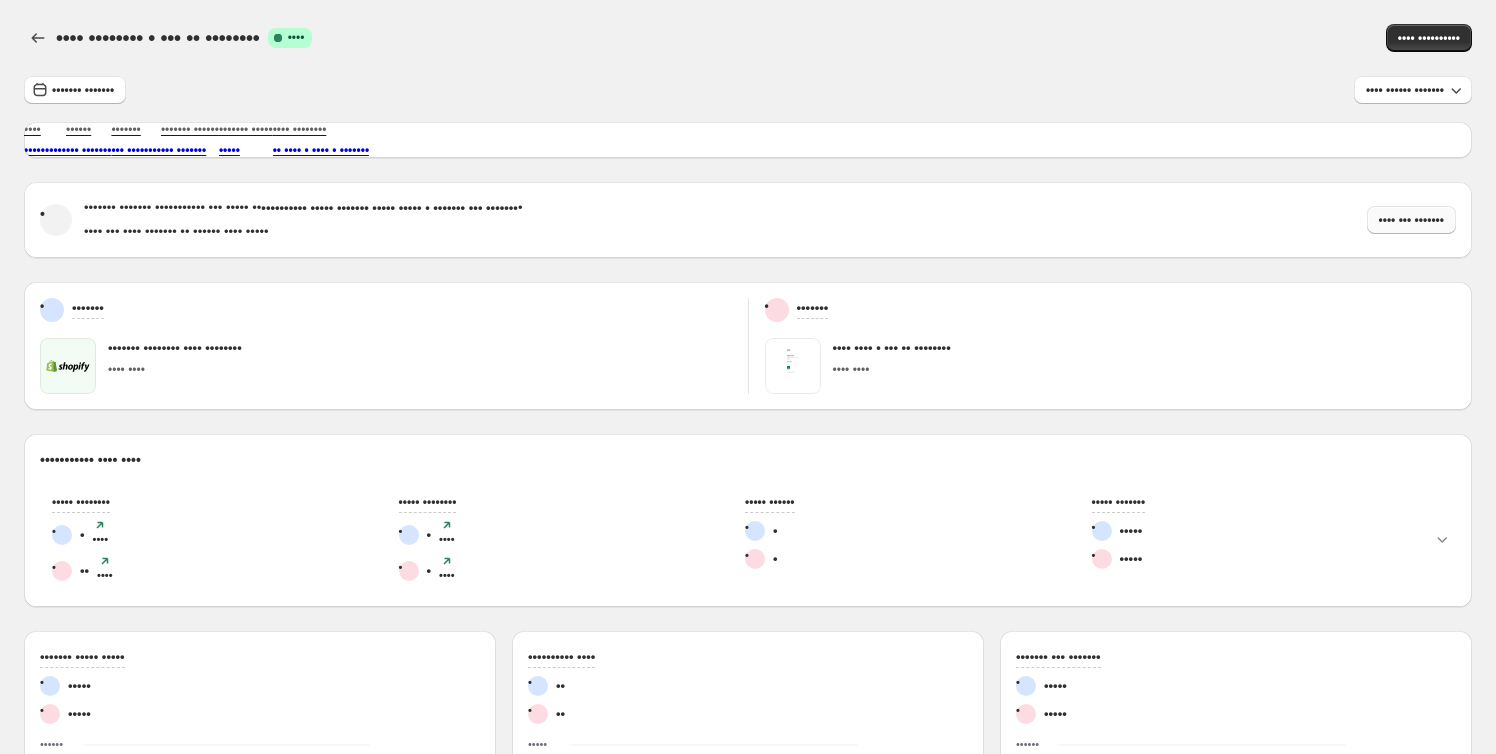 click on "•••• ••• •••••••" at bounding box center (1411, 220) 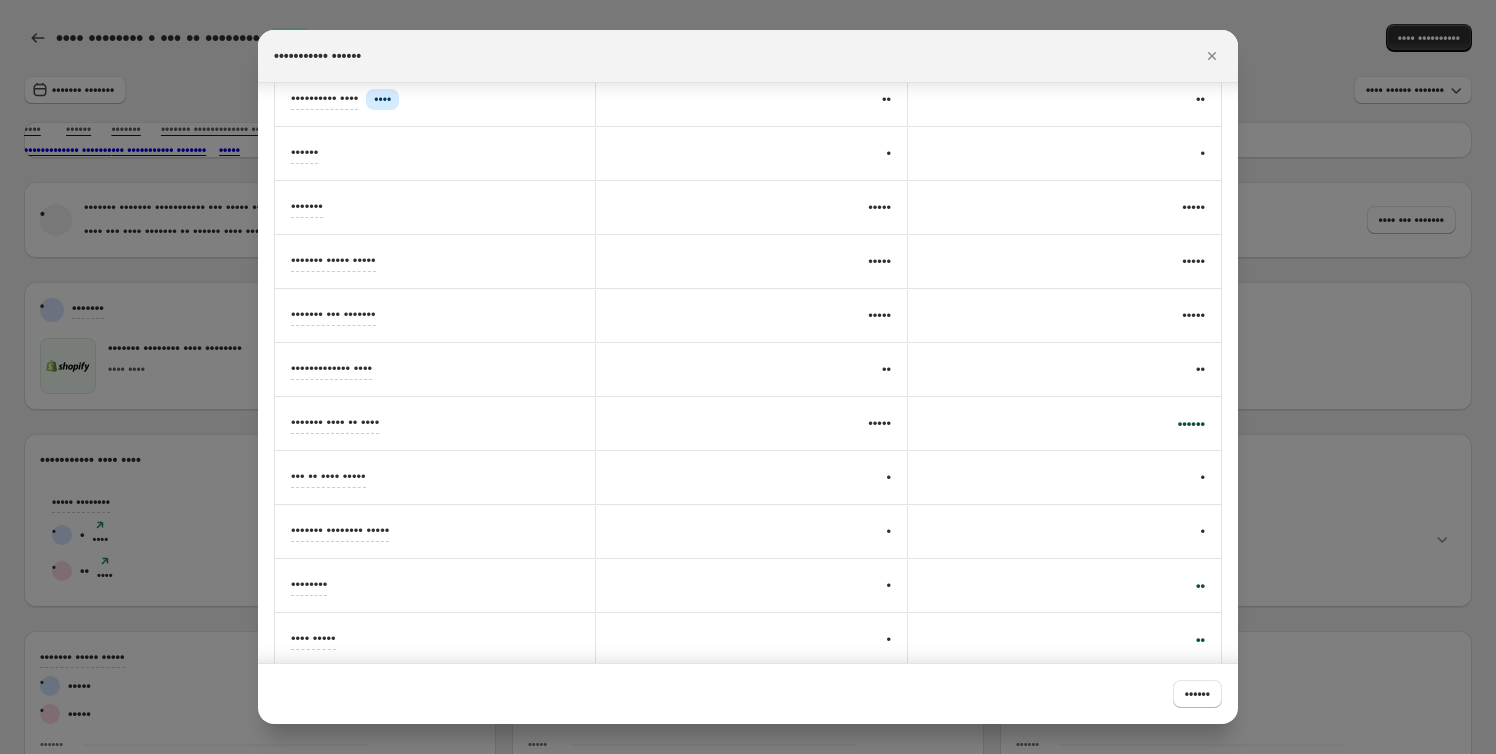 scroll, scrollTop: 151, scrollLeft: 0, axis: vertical 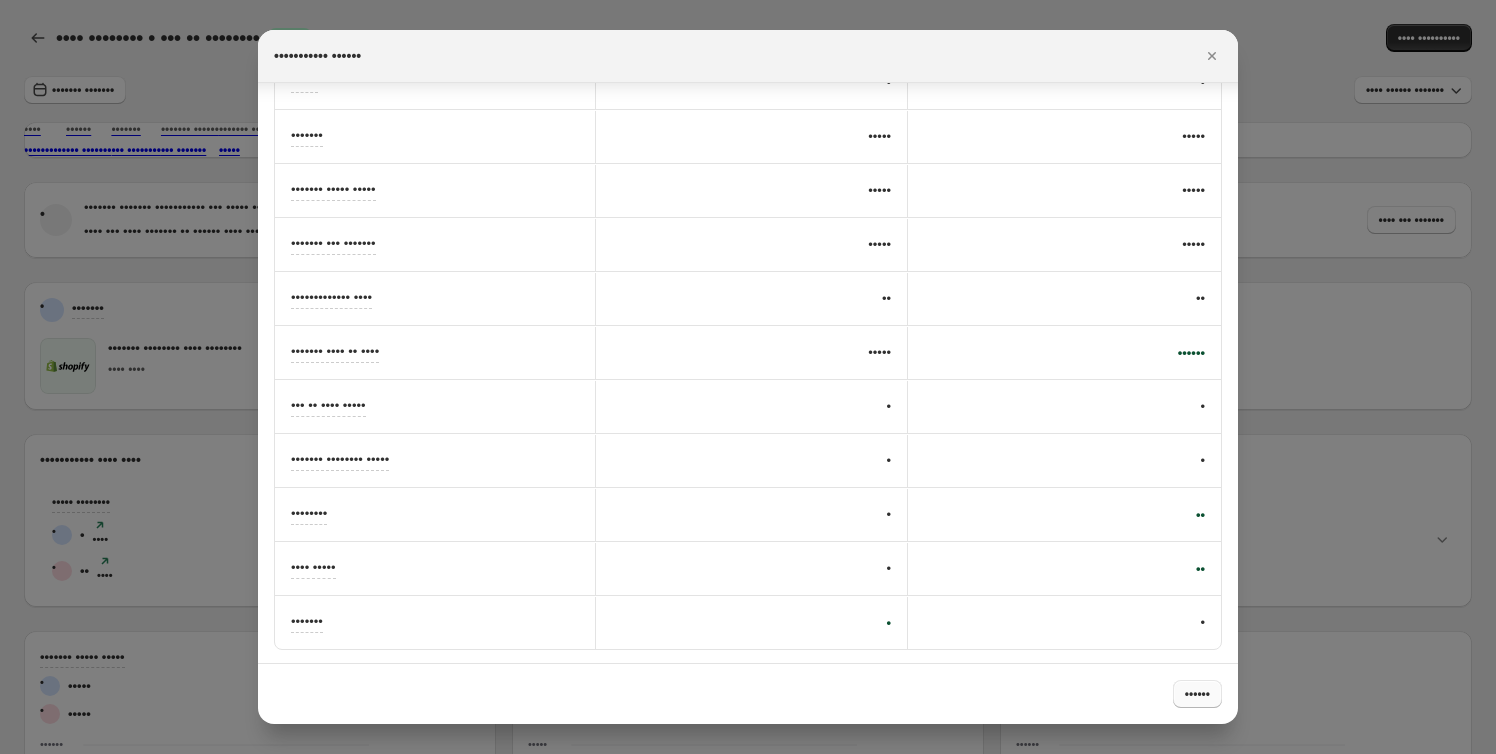 click on "••••••" at bounding box center (1197, 694) 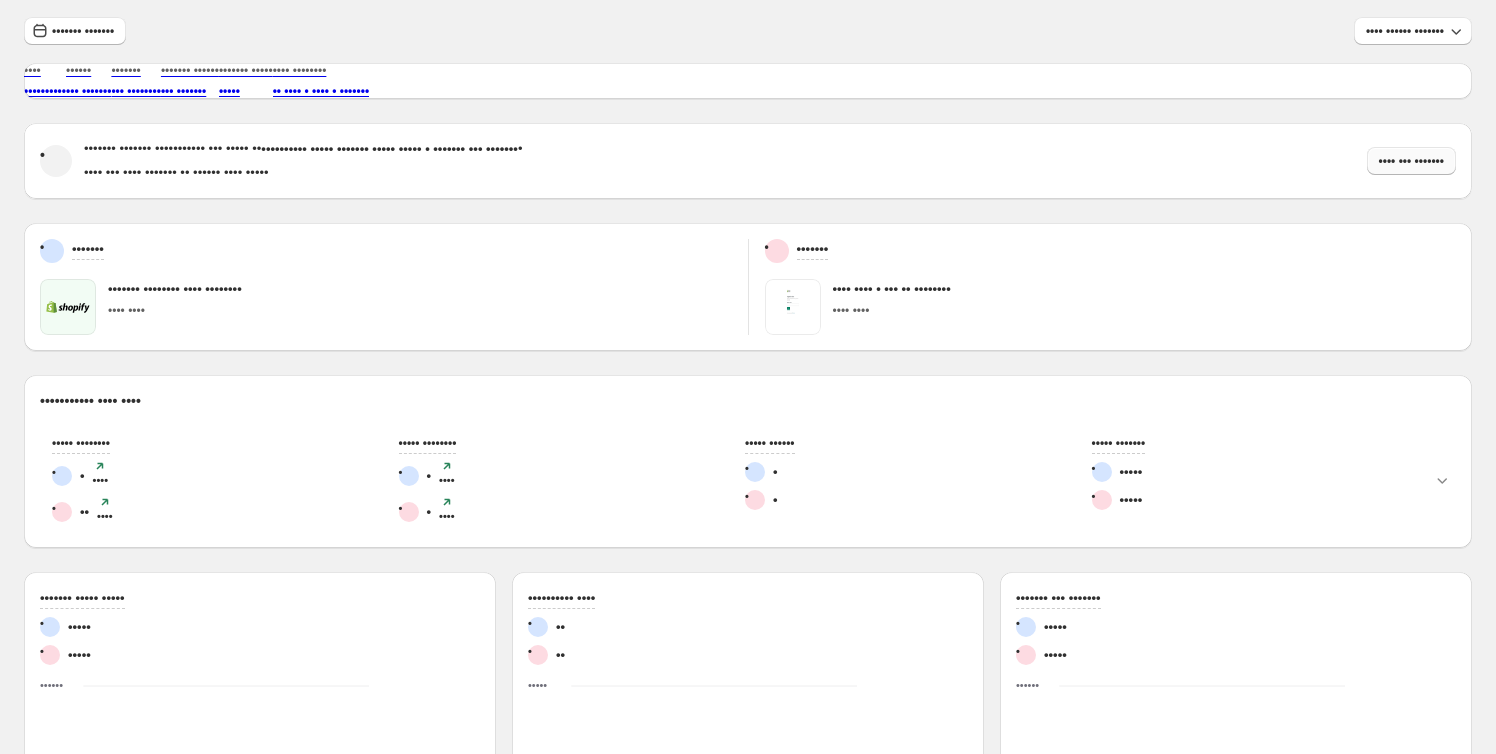 scroll, scrollTop: 90, scrollLeft: 0, axis: vertical 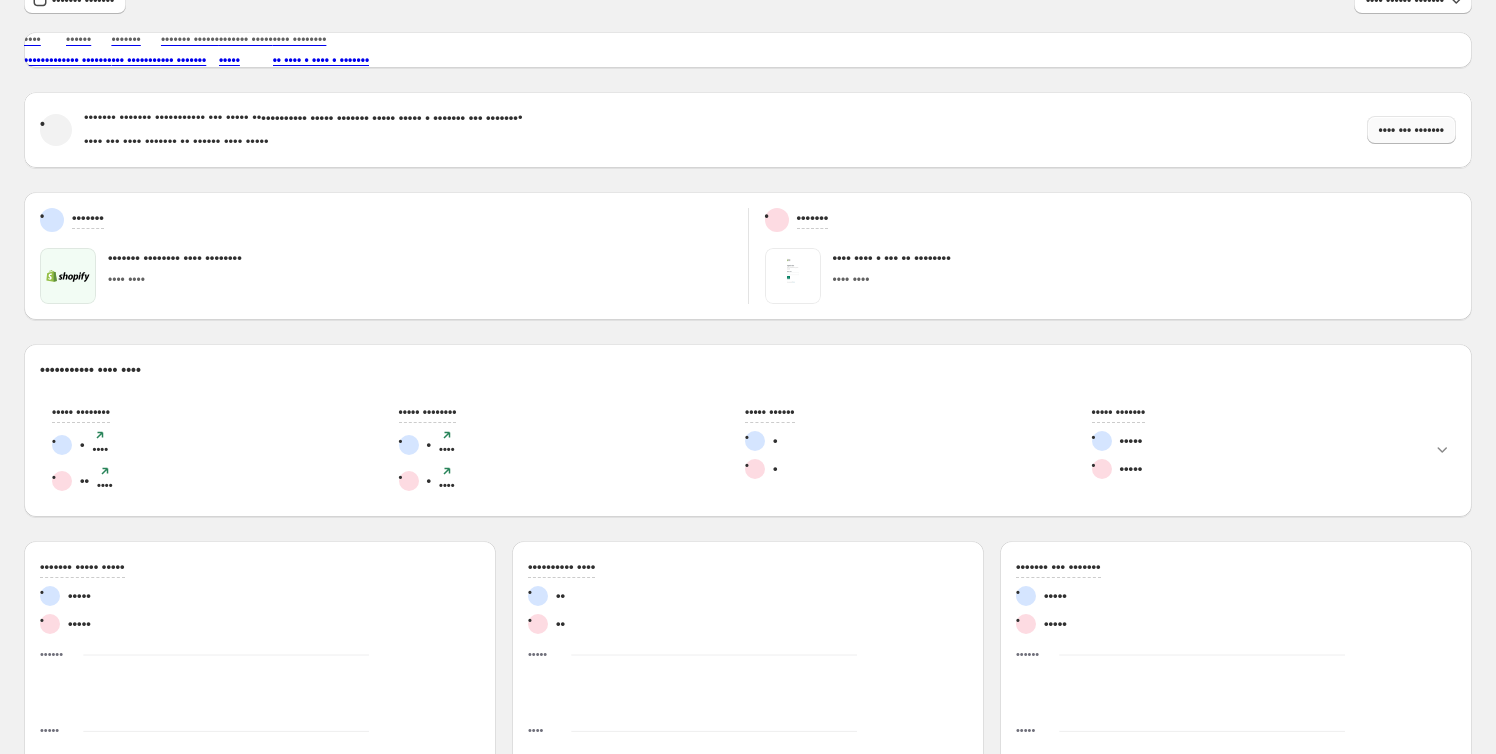 click on "•••• ••• •••••••" at bounding box center (1411, 130) 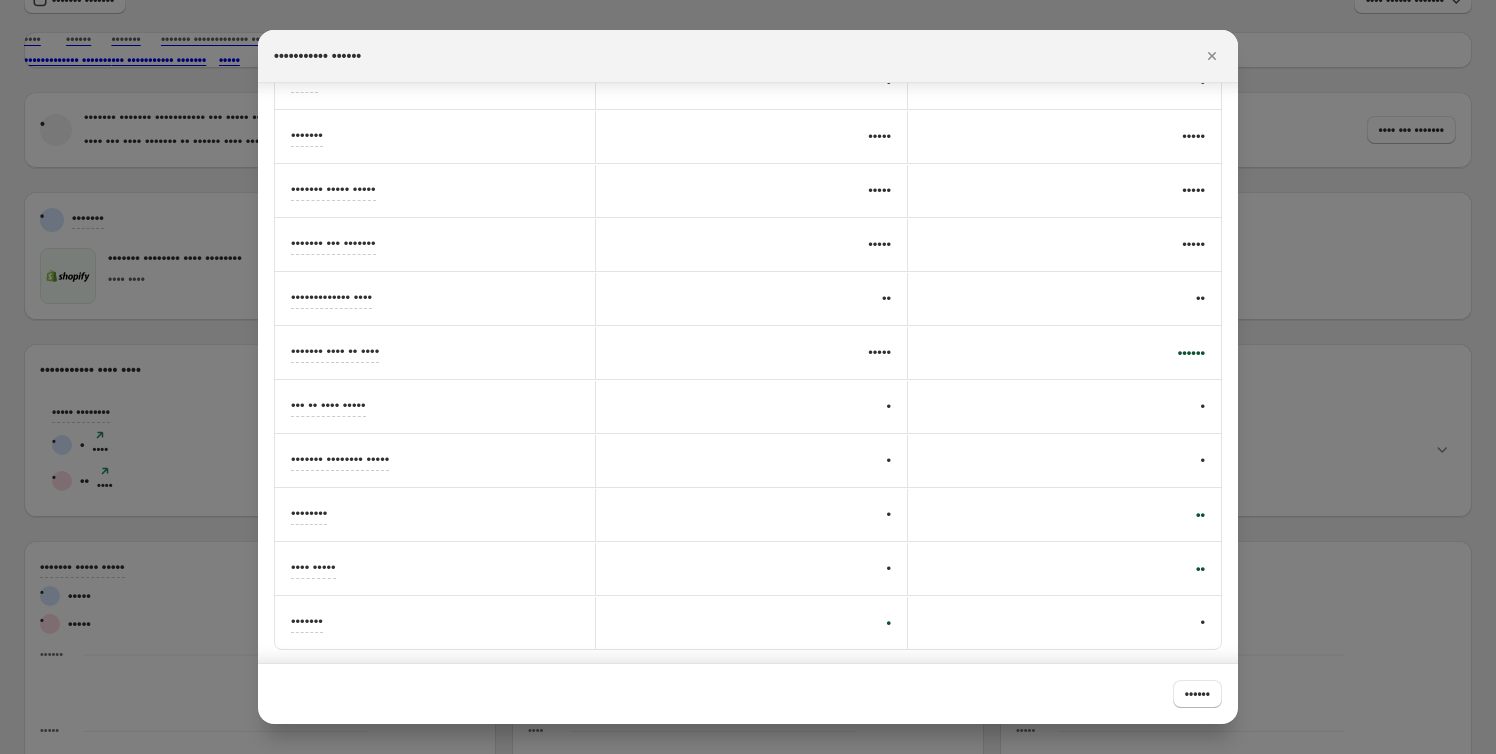 scroll, scrollTop: 0, scrollLeft: 0, axis: both 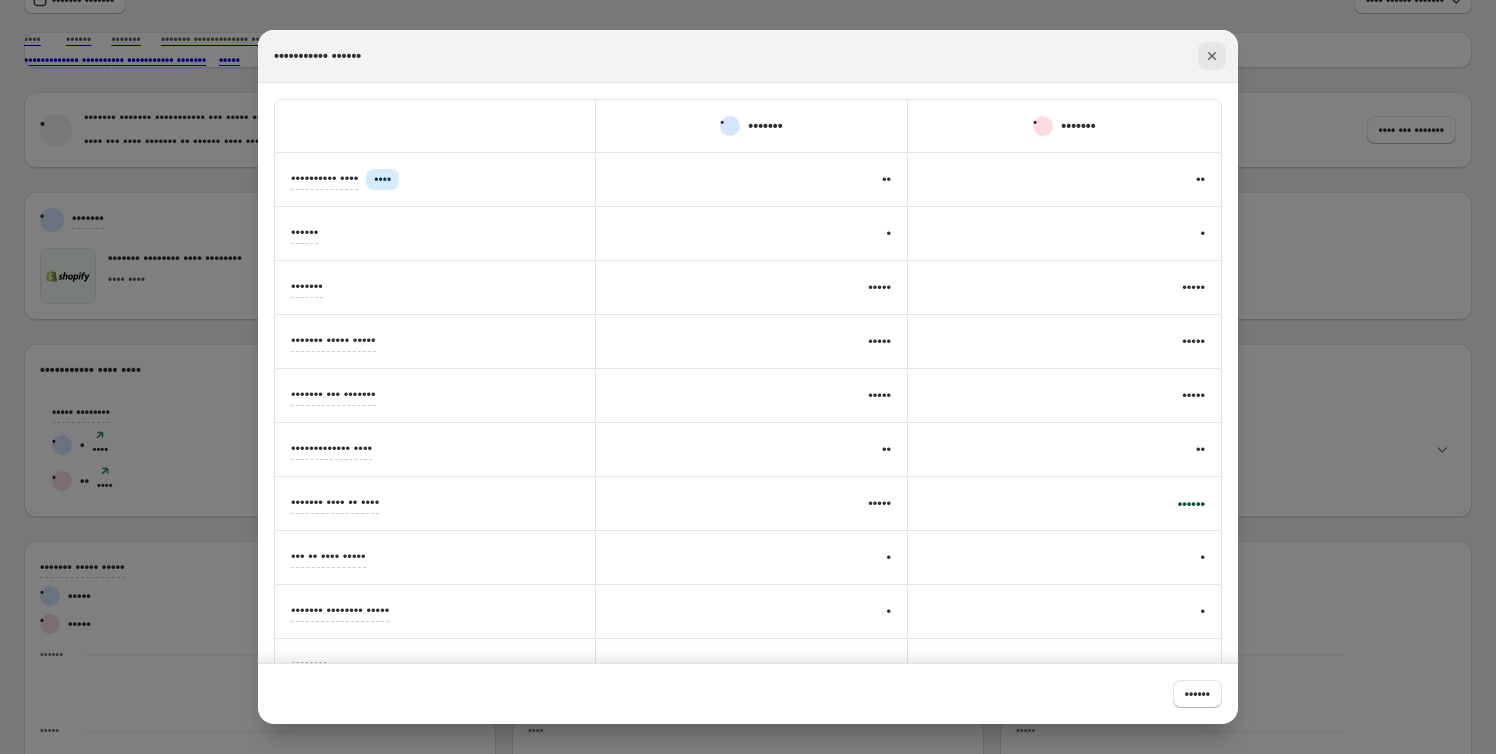 click at bounding box center [1212, 56] 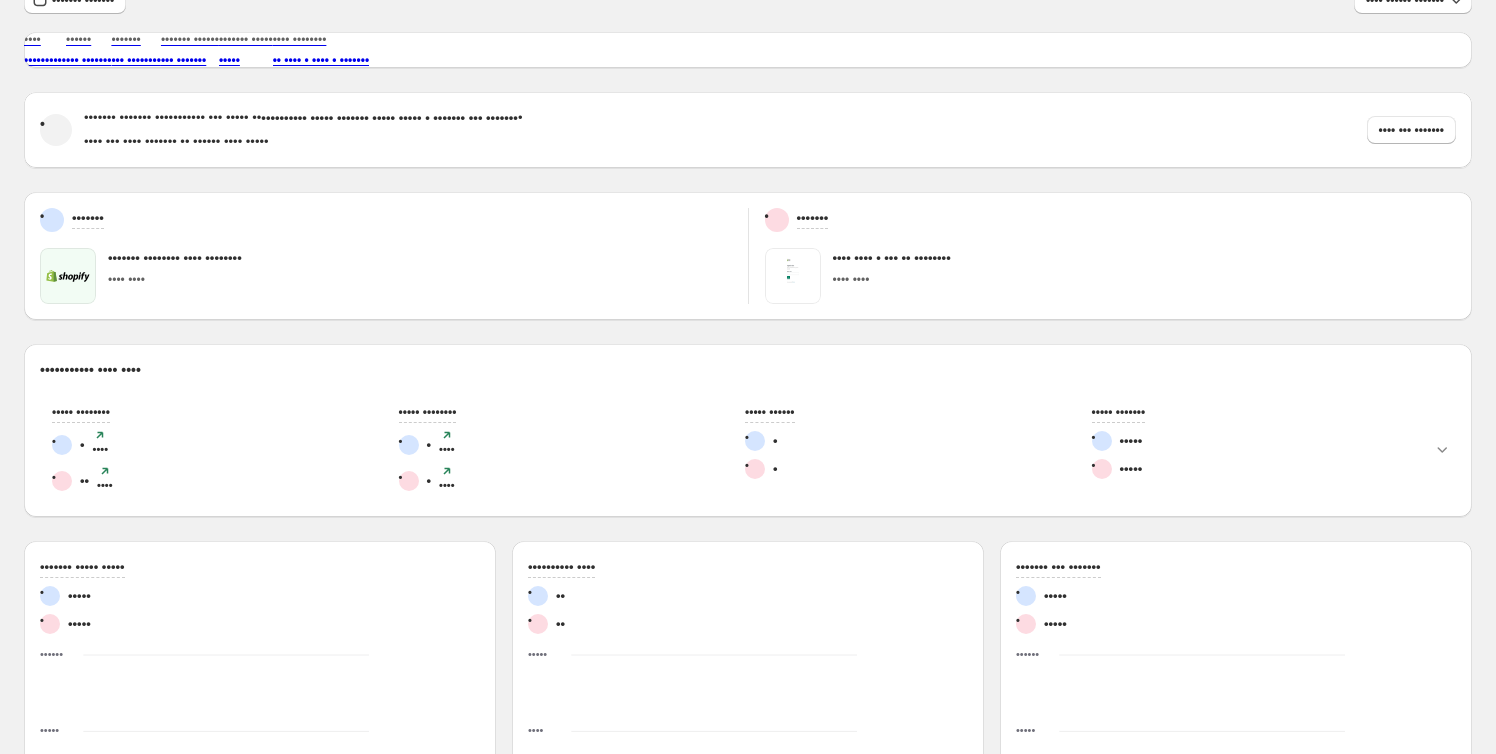 click on "•••• •••••••• • ••• •• ••••••••• •••• •••• •• ••••• •••• •••••••• • ••• •• •••••••• ••••••• •••••••• •••• •••• •••••••••• ••••••• ••••••• •••• •••  ••• ••••••• •••• •••••••••• •••••• ••• ••••••• ••••••• ••• •••••••• ••••••• •••••• ••• ••••••• ••••••• ••••• ••••• •••• •••••••• •• •••• • •••• • ••••••• • ••••••• ••••••• ••••••••••• ••• ••••• ••  •••••••••• •••• •   ••••••• ••••• •••••   •   ••••••• ••• ••••••• • •••• ••• •••• ••••••• •• •••••• •••• ••••• •••• ••• ••••••• • ••••••• ••••••• •••••••• •••• •••••••• •••• •••• • ••••••• •••• •••• • ••• •• •••••••• •••• •••• ••••••••••• •••• •••• ••••• •••••••• • • ••• • • •• ••• • ••••• •••••••• • • ••• • • • ••• • ••••• •••••• • • • • ••••• ••••••• • ••••• • ••••• ••••••• ••••• ••••• • ••••• • ••••• ••• • ••• • ••• •• ••• •• ••• •• ••• •• ••• •• ••• •• ••••• ••••• •••••• ••• • ••• • ••• • ••• • ••• •• ••• •• ••• •• ••• •• ••• •• ••• •• ••• •• ••• •• ••• •• ••• •• ••• •• ••• •• ••• •• ••• •• ••• •• ••• •• ••• •• ••• •• ••• •• ••• •• ••• •• ••• • ••• • ••••••••• •••••" at bounding box center (748, 608) 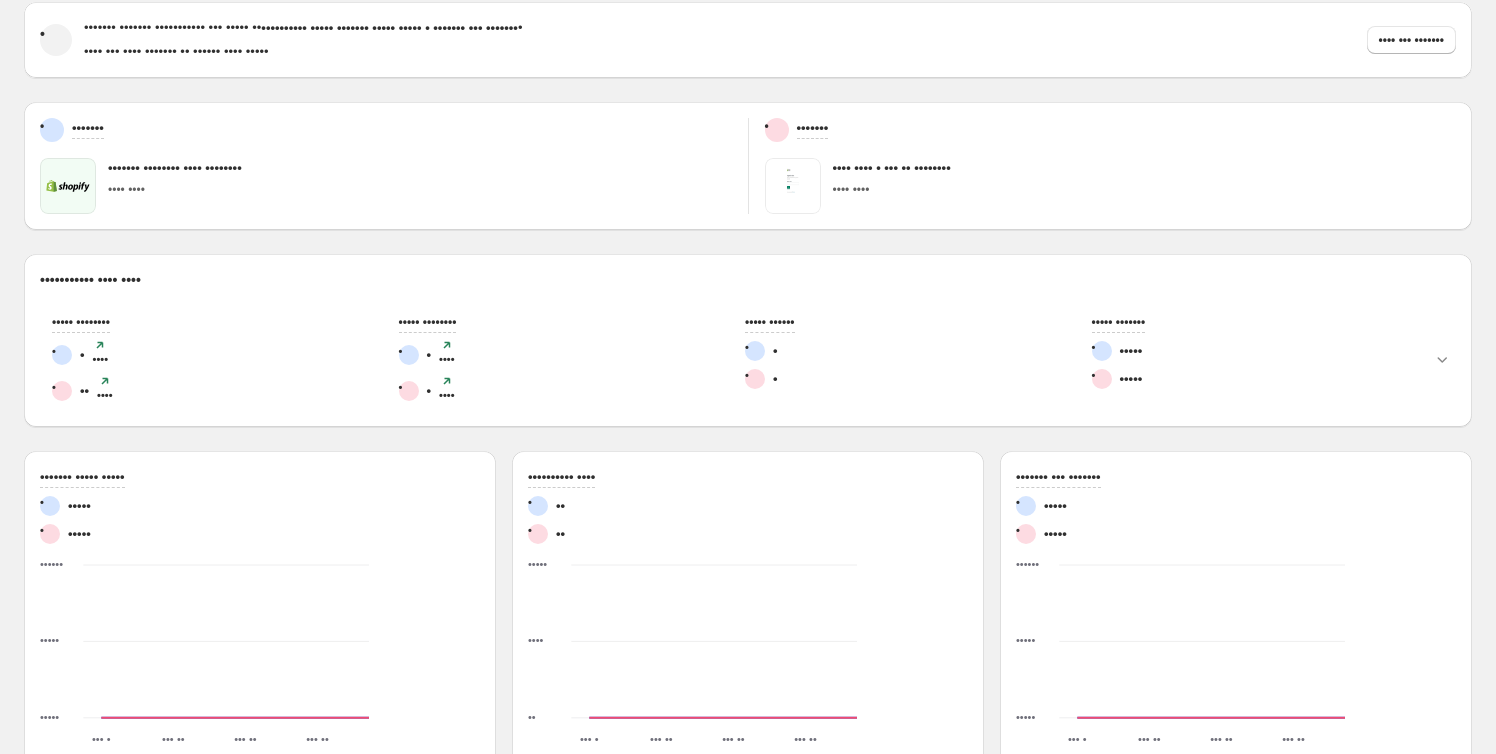 scroll, scrollTop: 181, scrollLeft: 0, axis: vertical 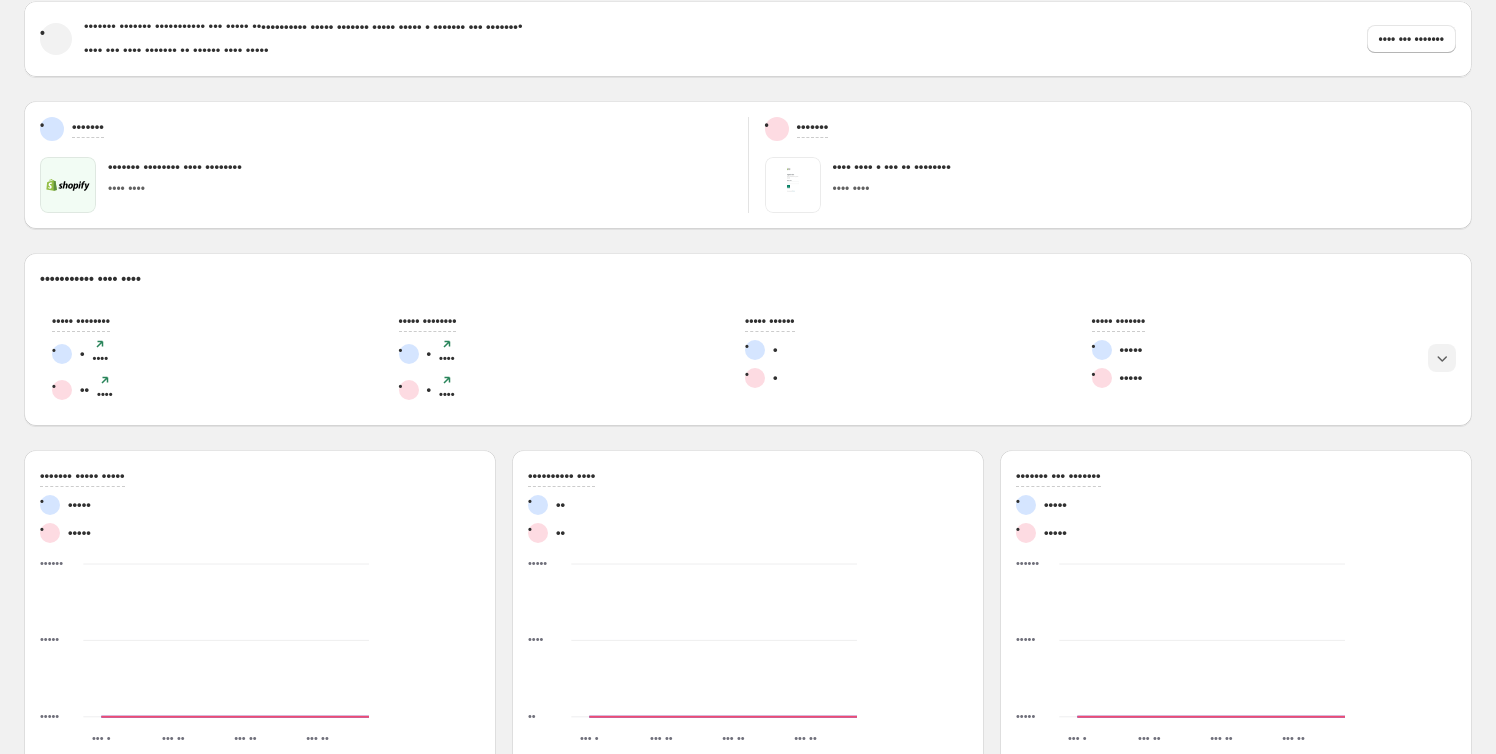 click at bounding box center [1442, 358] 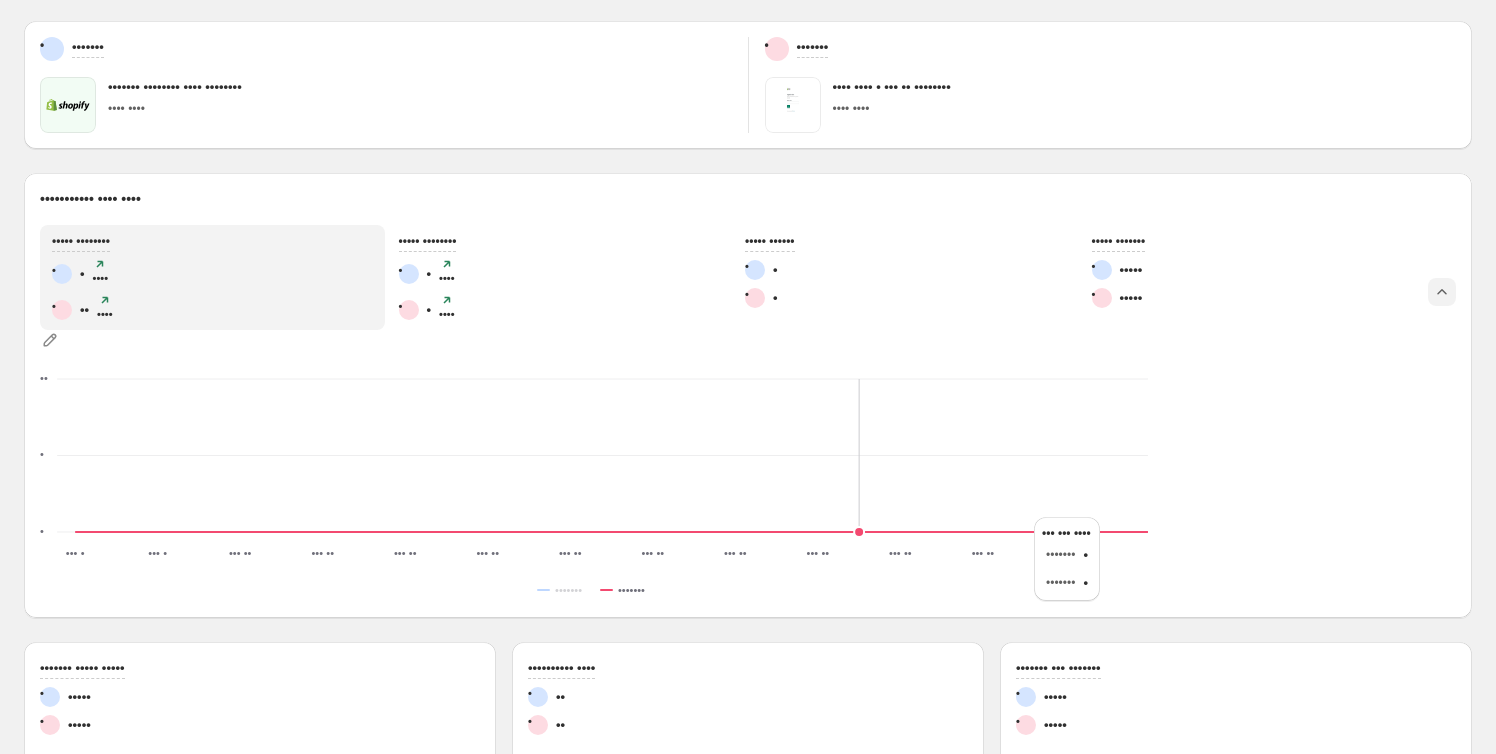 scroll, scrollTop: 272, scrollLeft: 0, axis: vertical 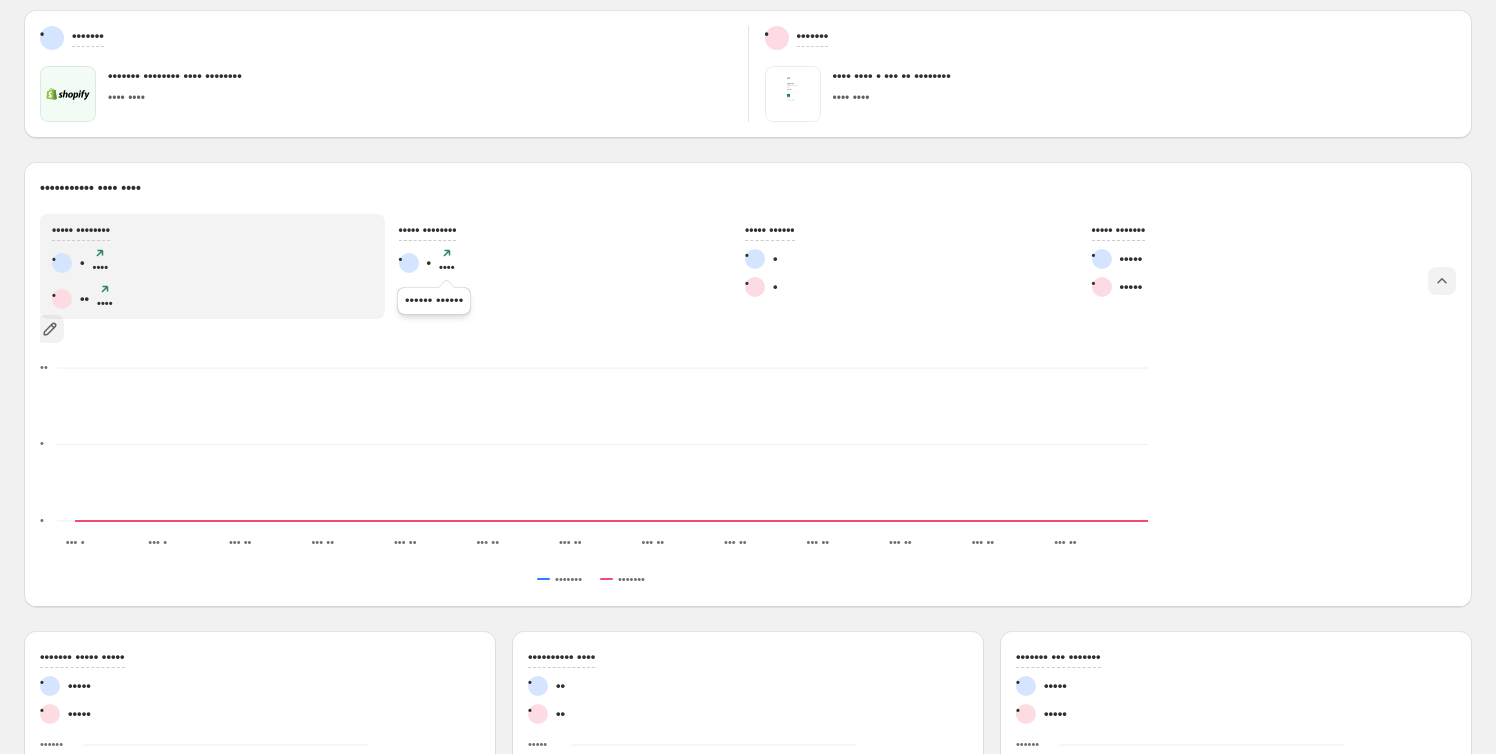 click at bounding box center (50, 329) 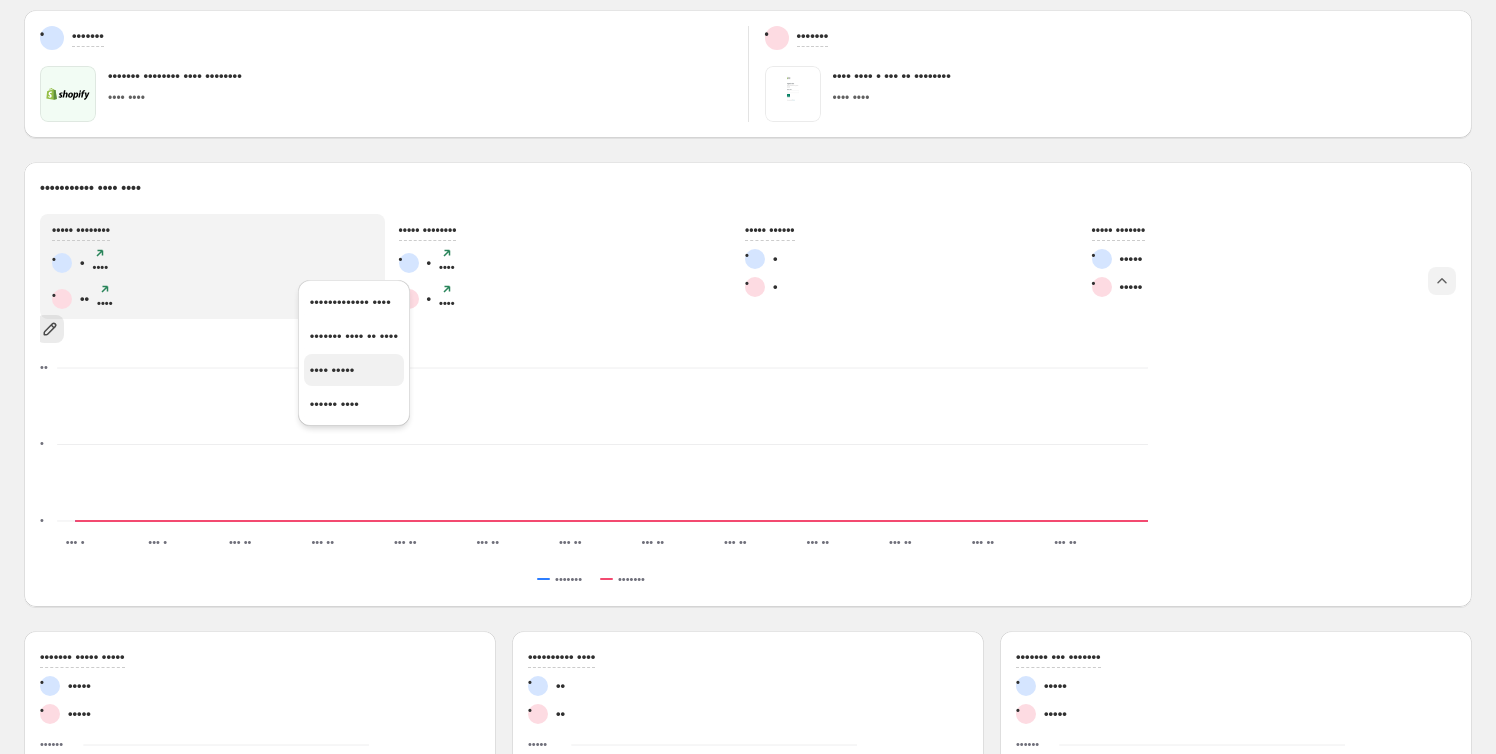 click on "•••• •••••" at bounding box center (350, 302) 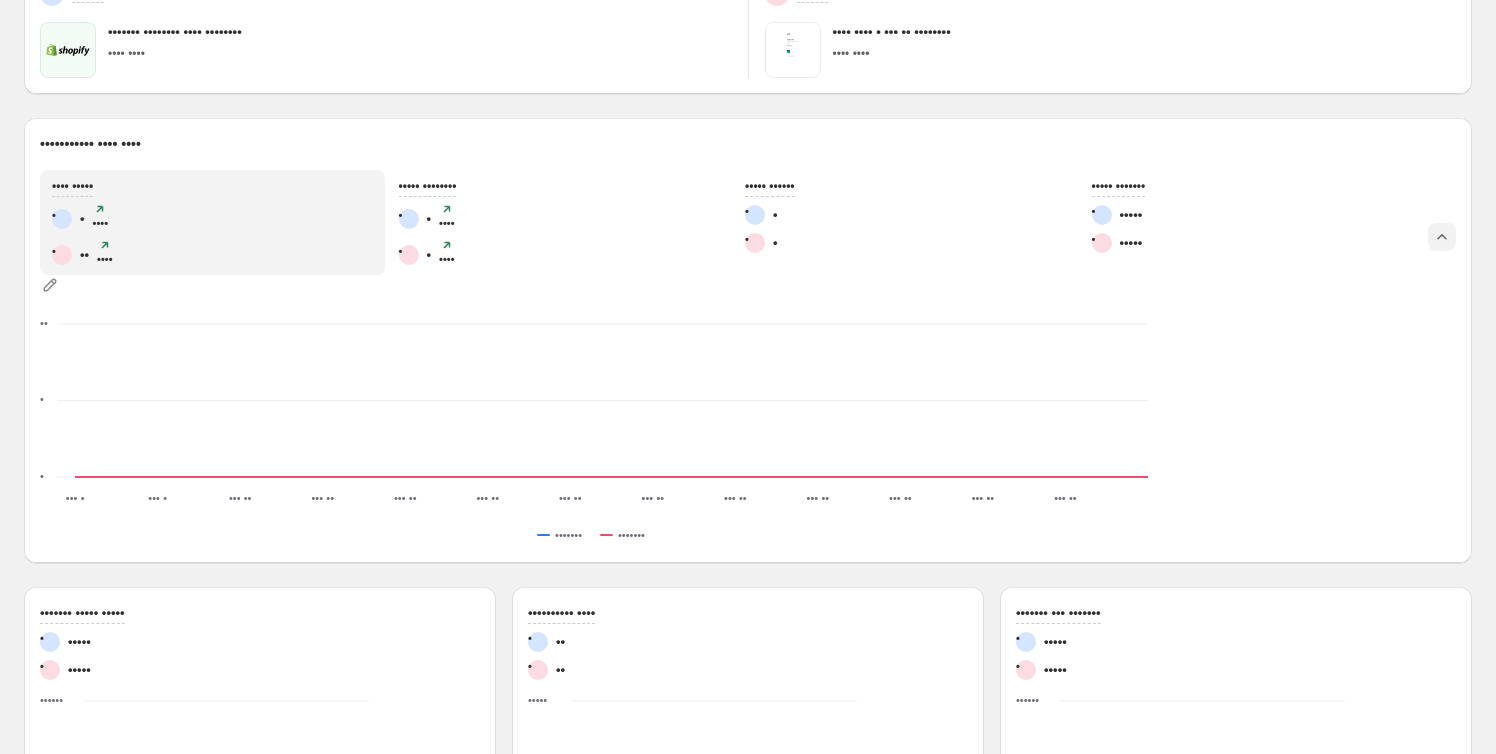 scroll, scrollTop: 103, scrollLeft: 0, axis: vertical 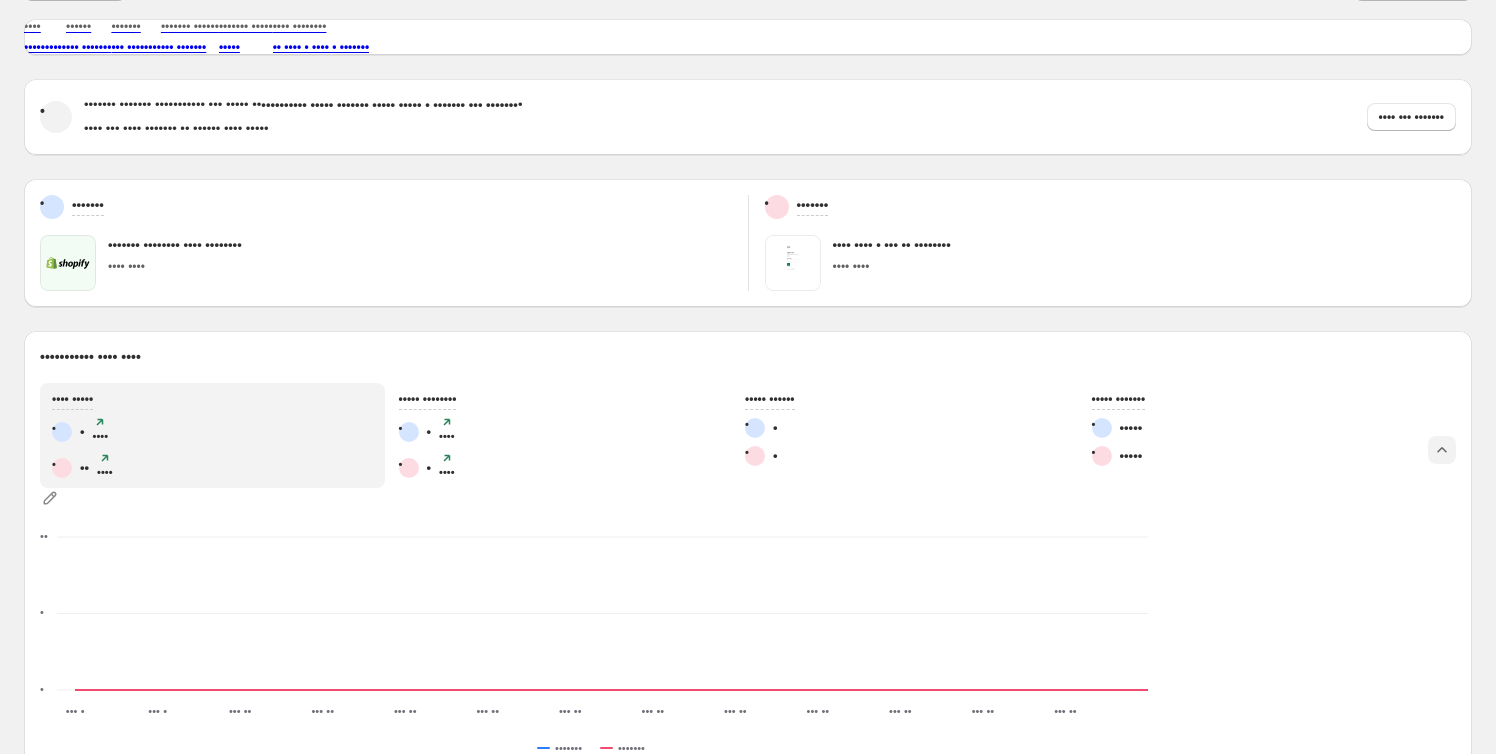 drag, startPoint x: 433, startPoint y: 393, endPoint x: 639, endPoint y: 391, distance: 206.0097 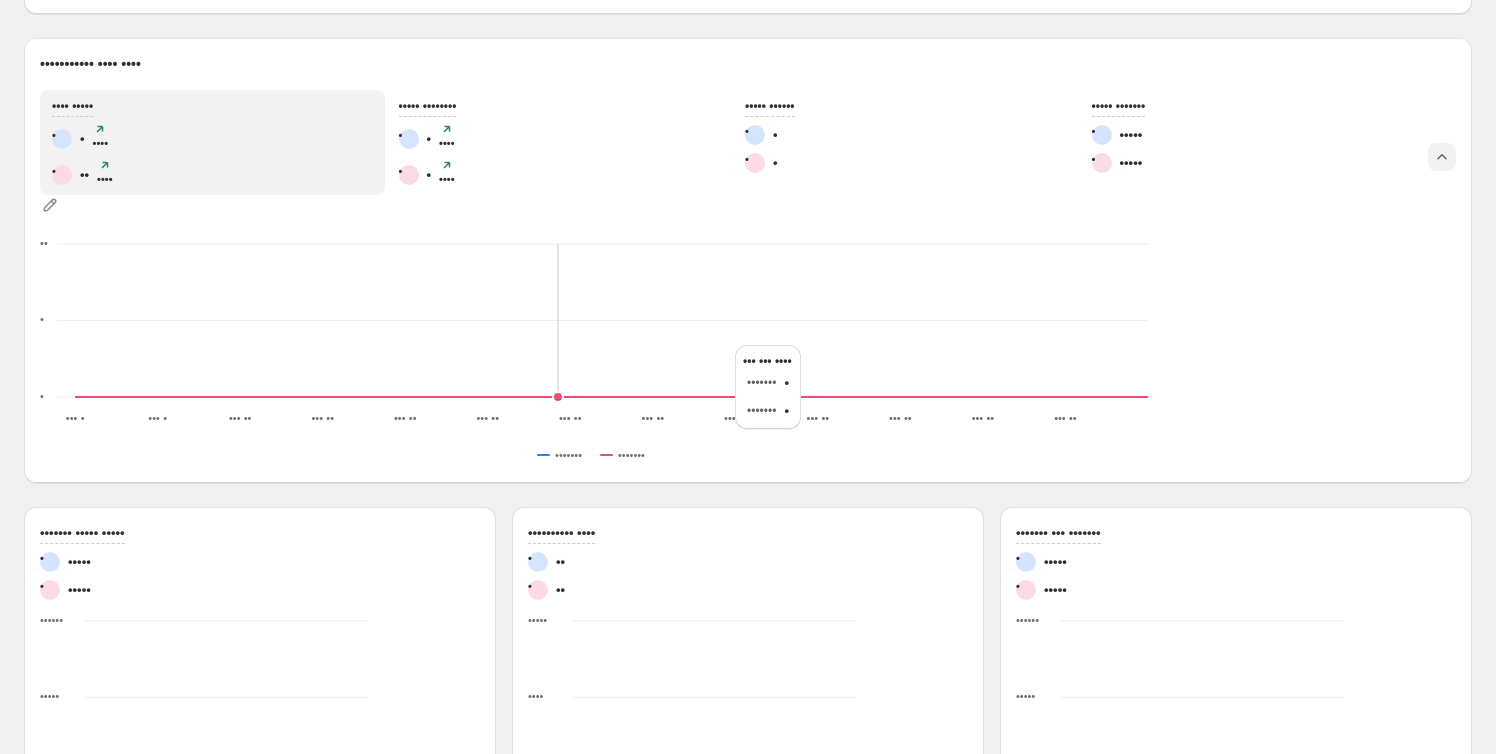 scroll, scrollTop: 363, scrollLeft: 0, axis: vertical 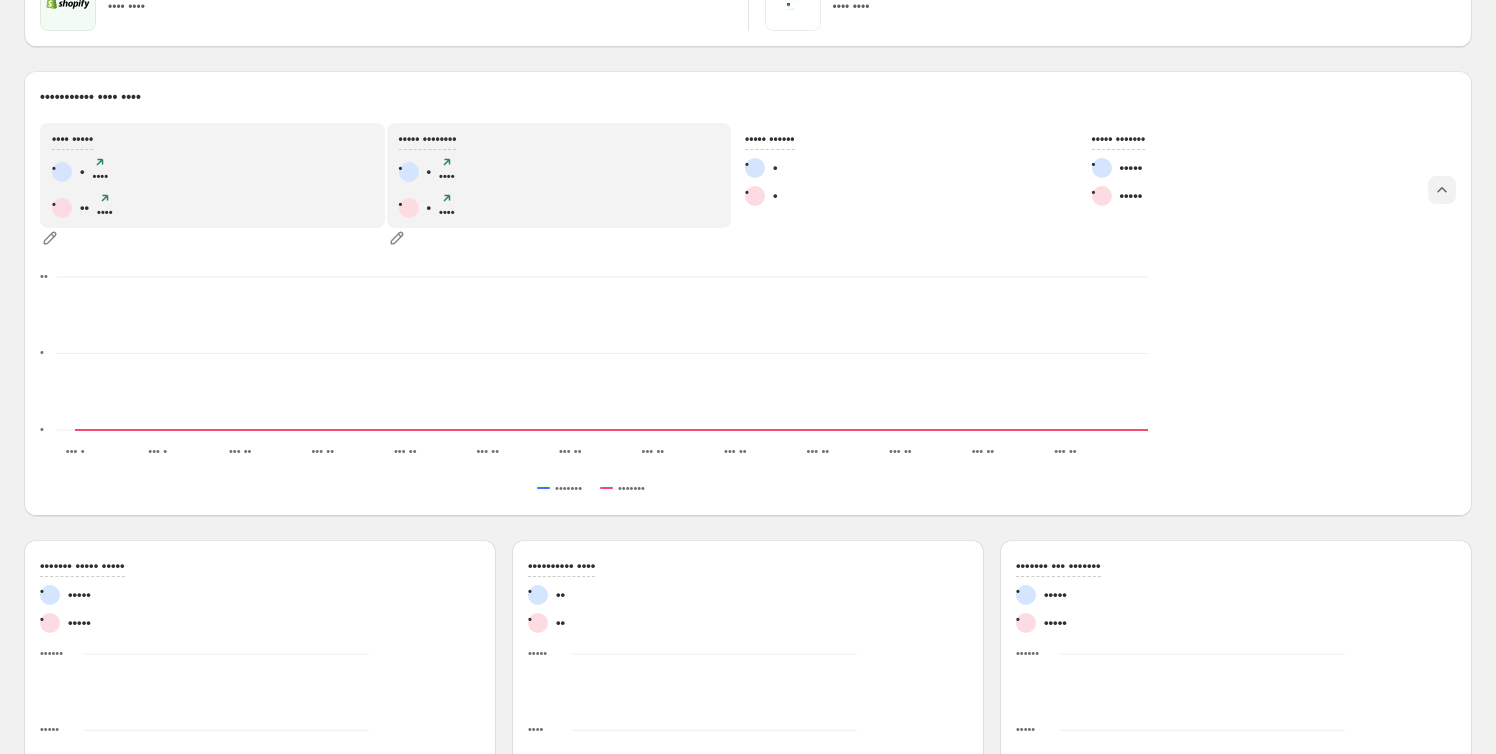 click on "• • ••• •" at bounding box center (212, 172) 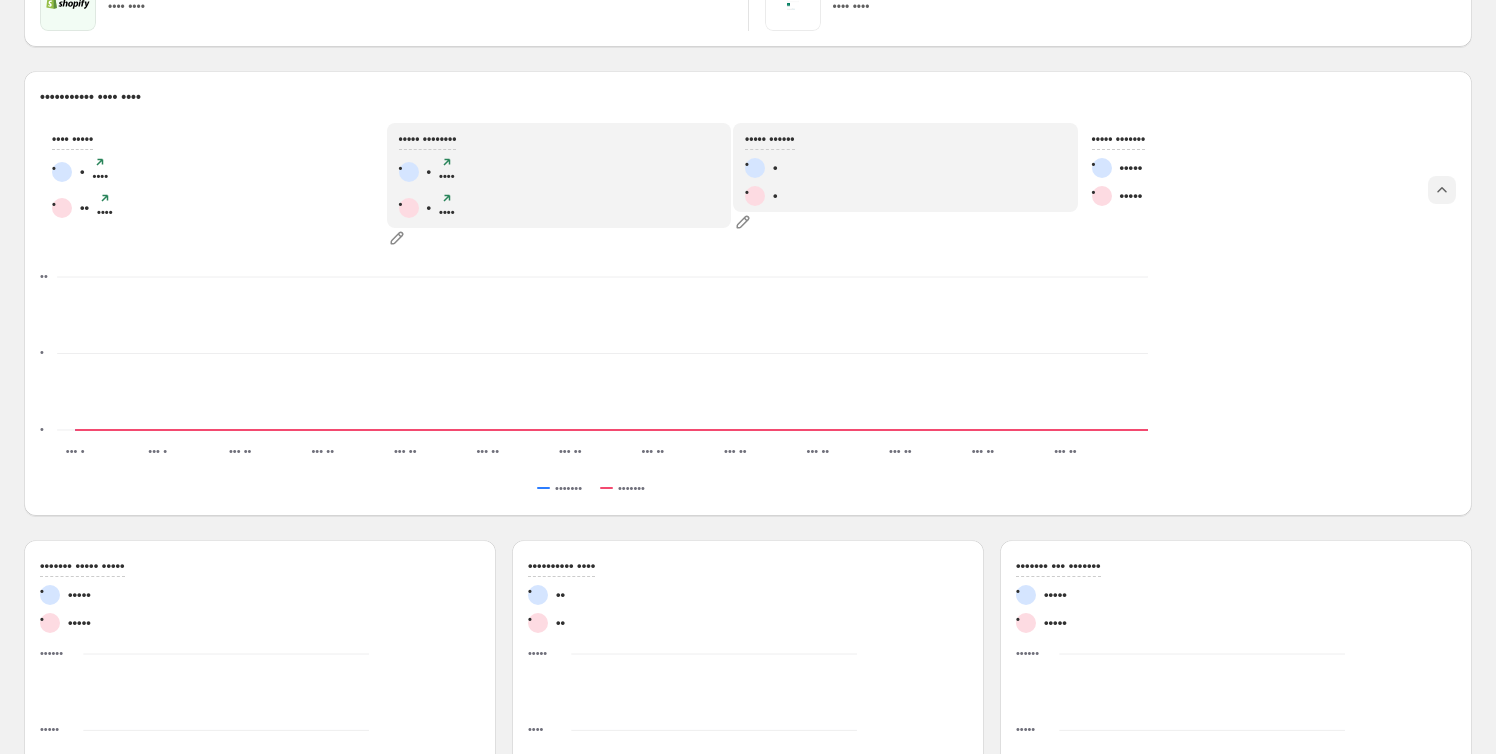 click on "••••• •••••• • • • •" at bounding box center (212, 175) 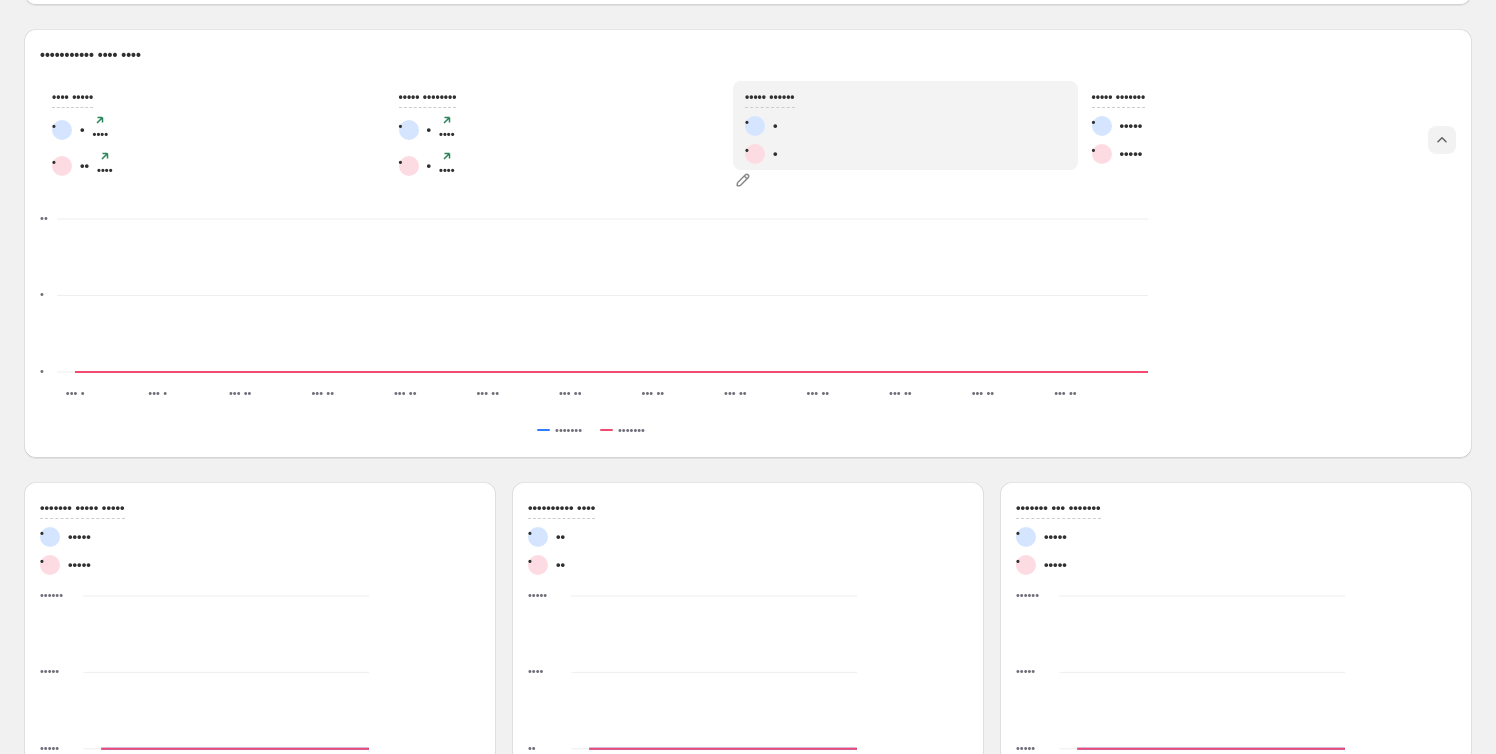 scroll, scrollTop: 181, scrollLeft: 0, axis: vertical 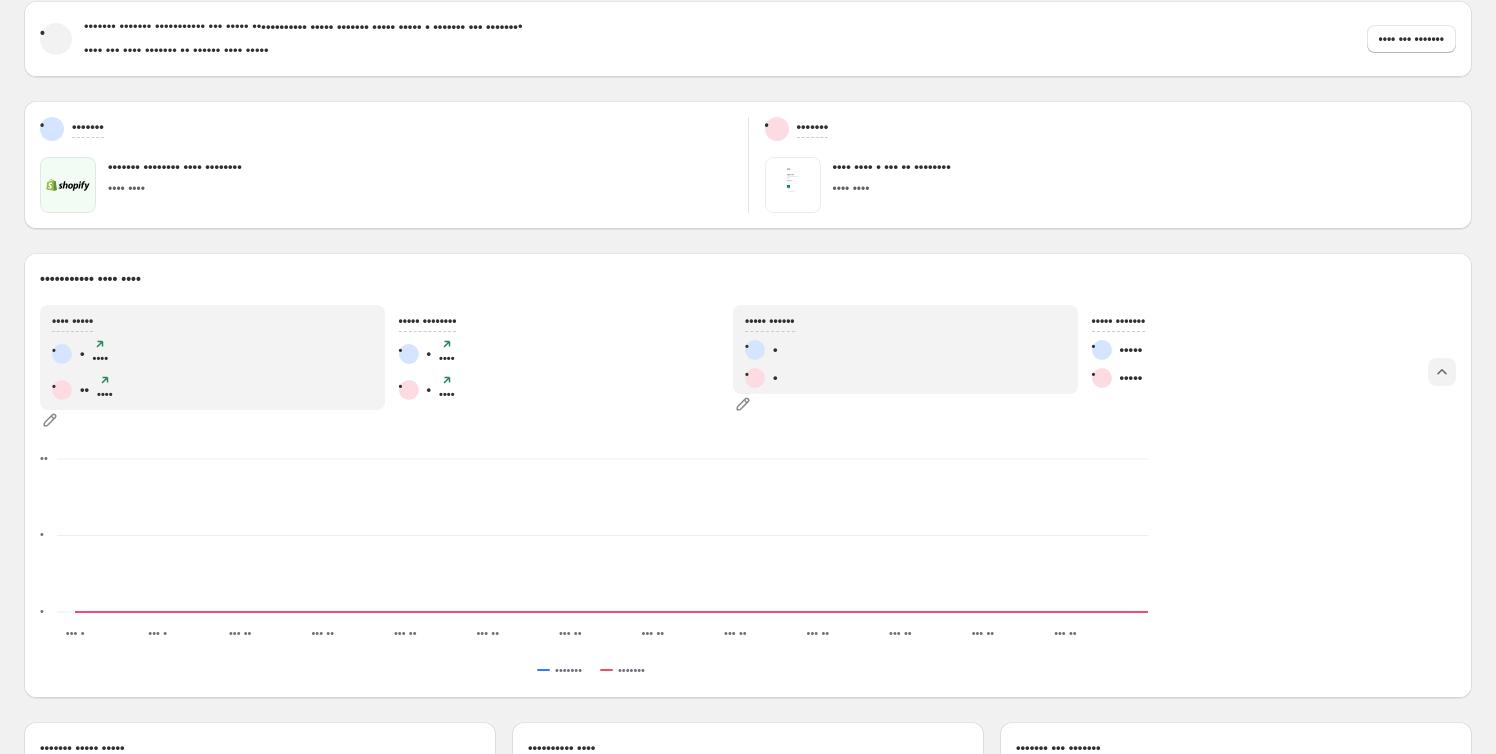 click on "• • ••• •" at bounding box center (212, 354) 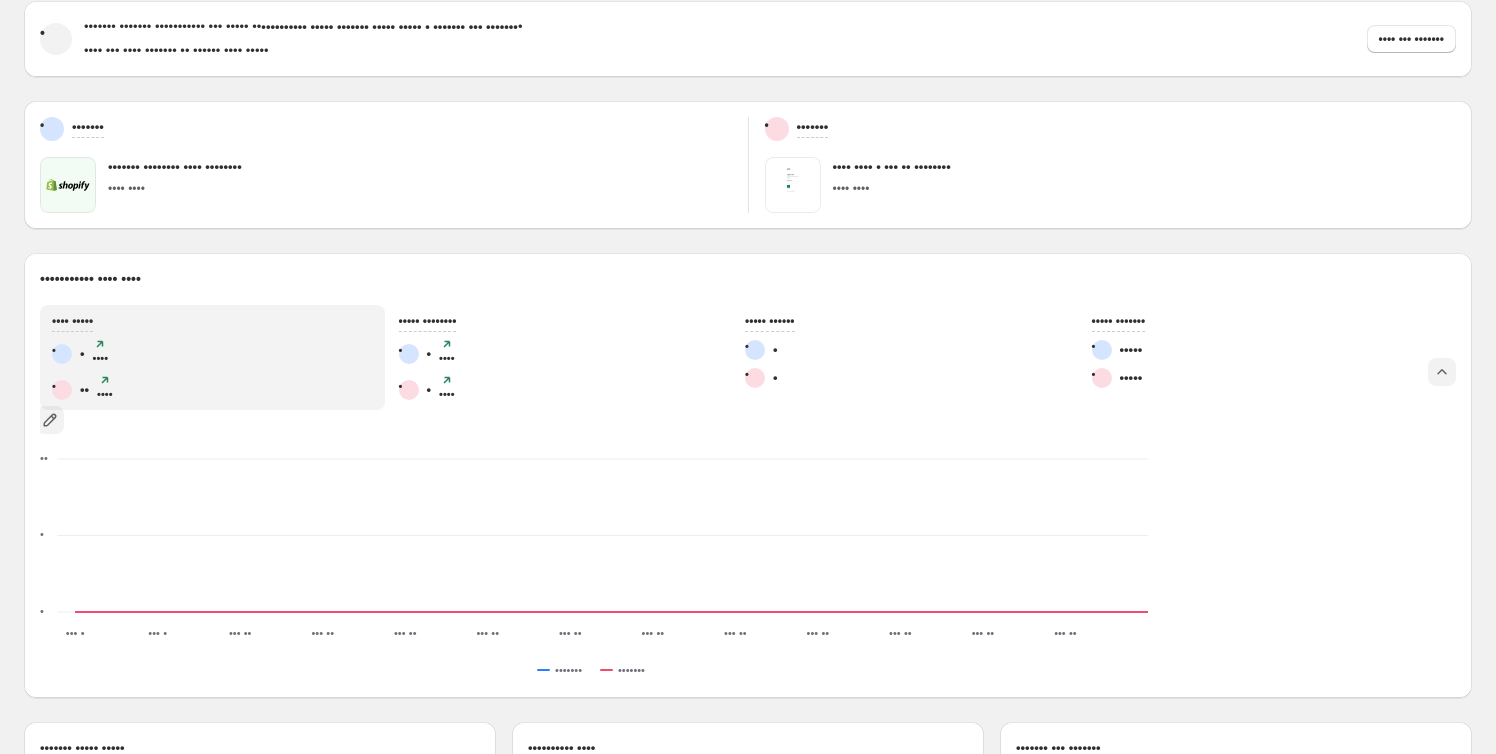 click at bounding box center (50, 420) 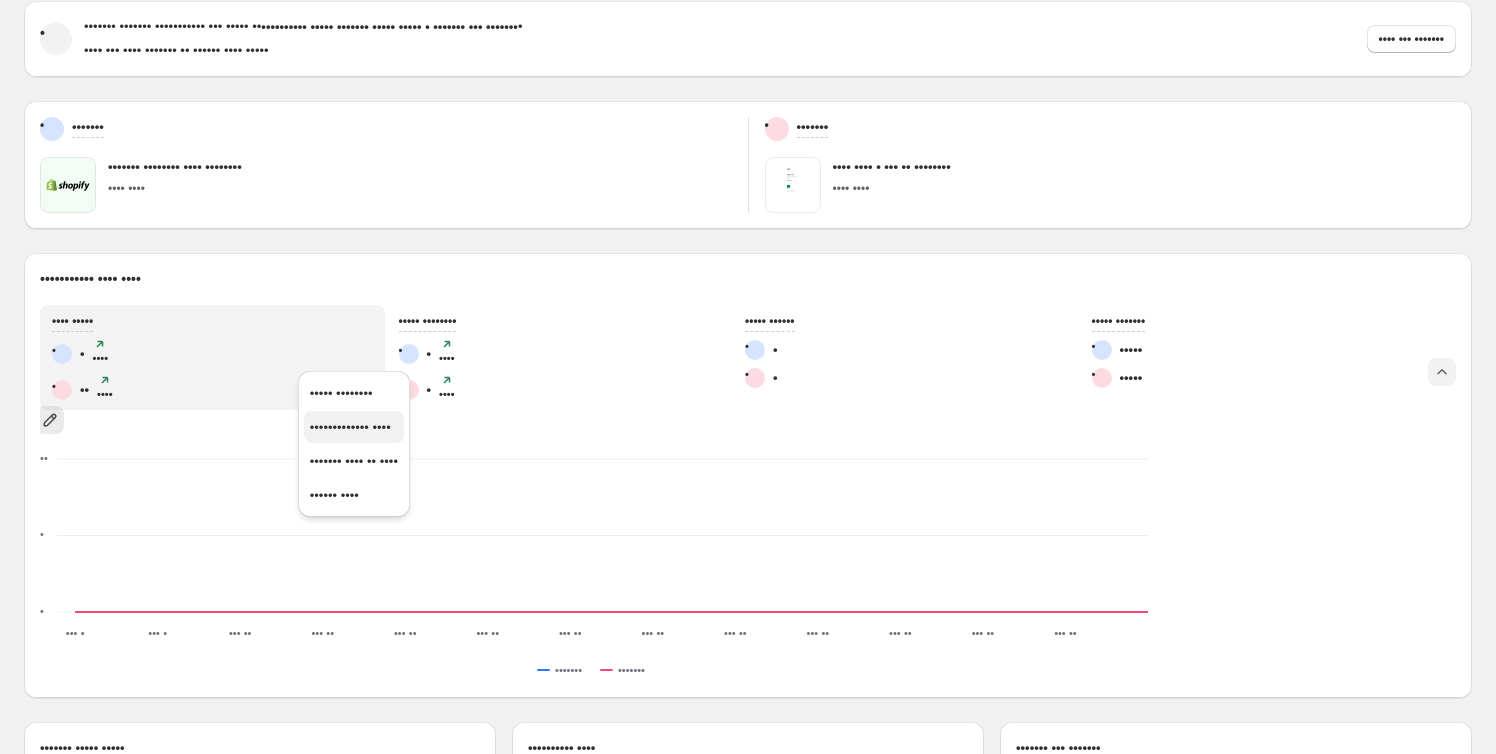 click on "••••••••••••• ••••" at bounding box center [341, 393] 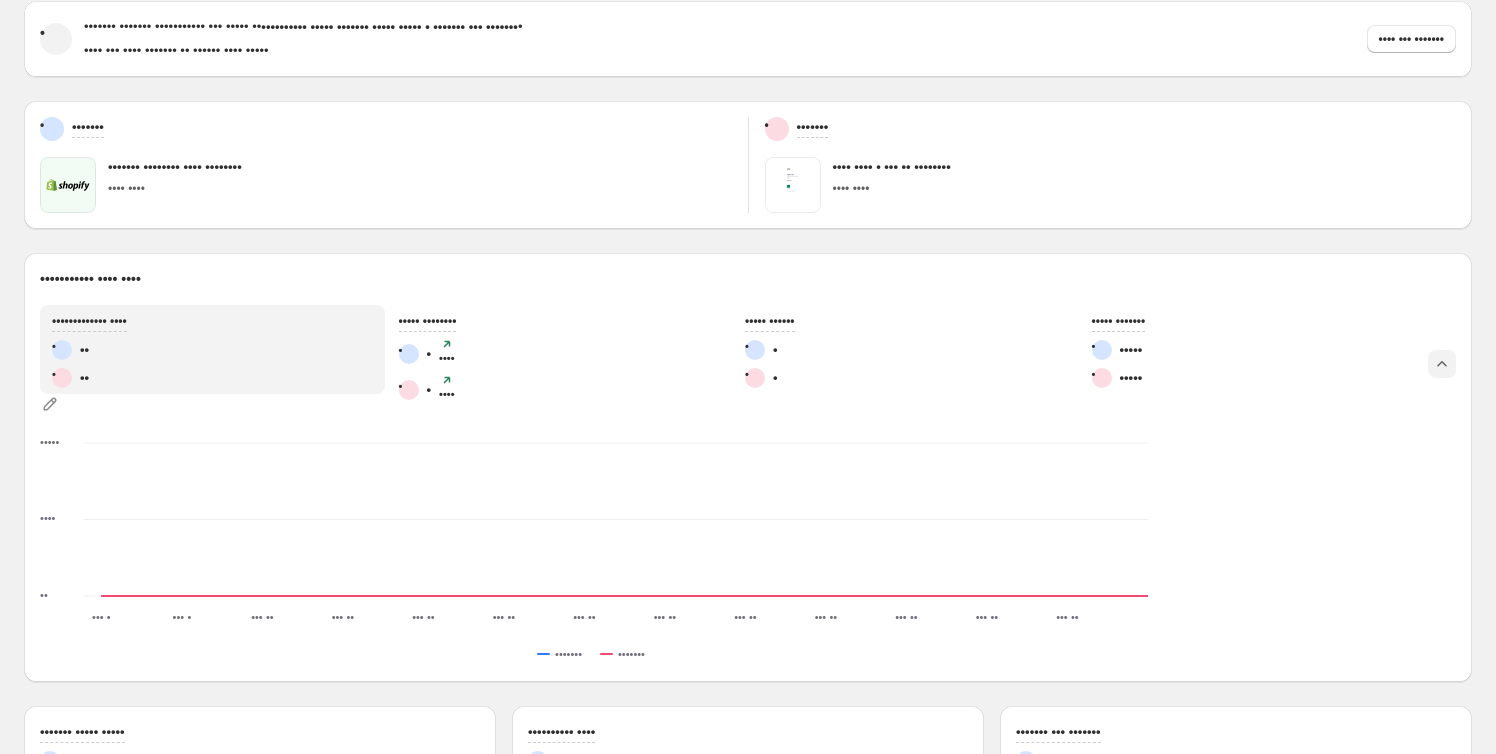 click on "••••••••••••• •••• • •• • ••" at bounding box center [212, 349] 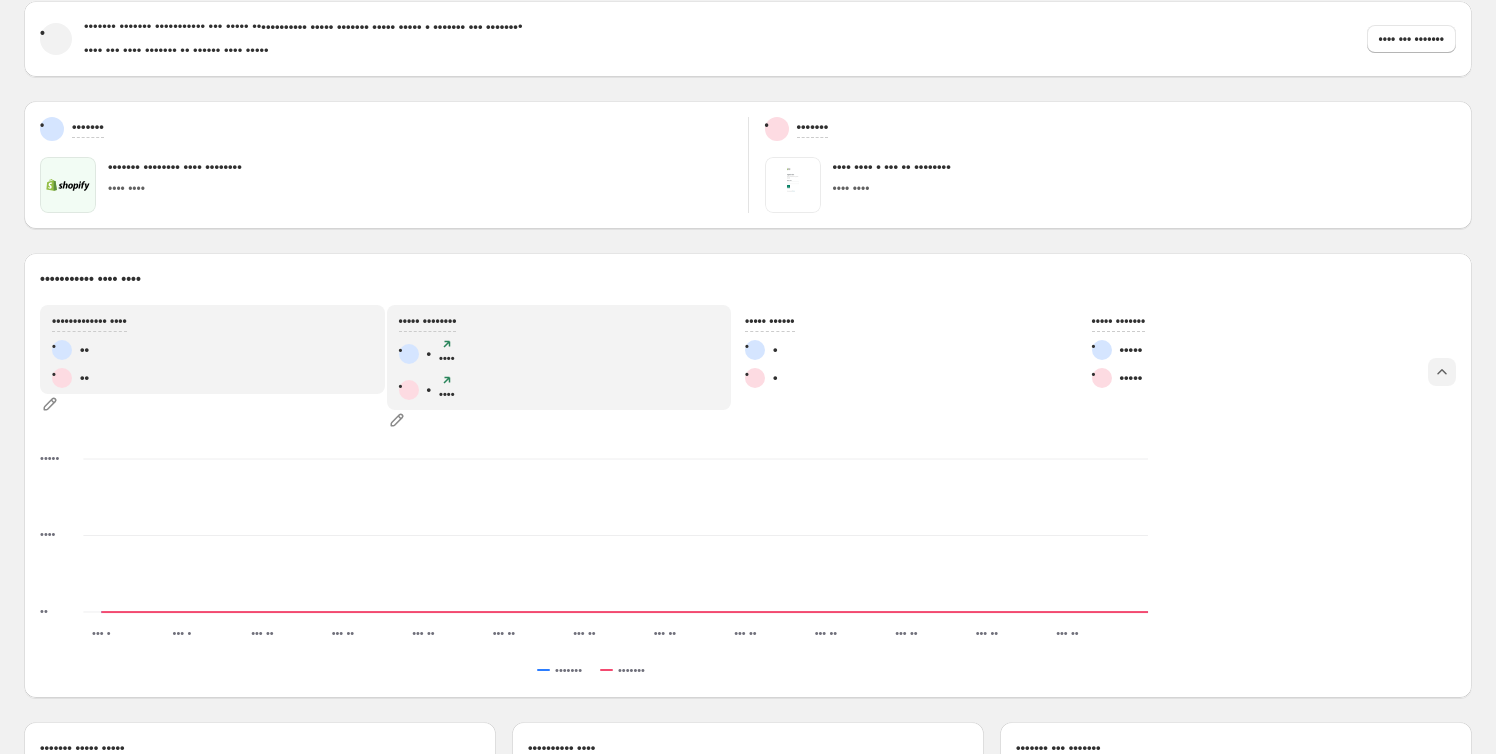 click on "••••• ••••••••" at bounding box center [212, 319] 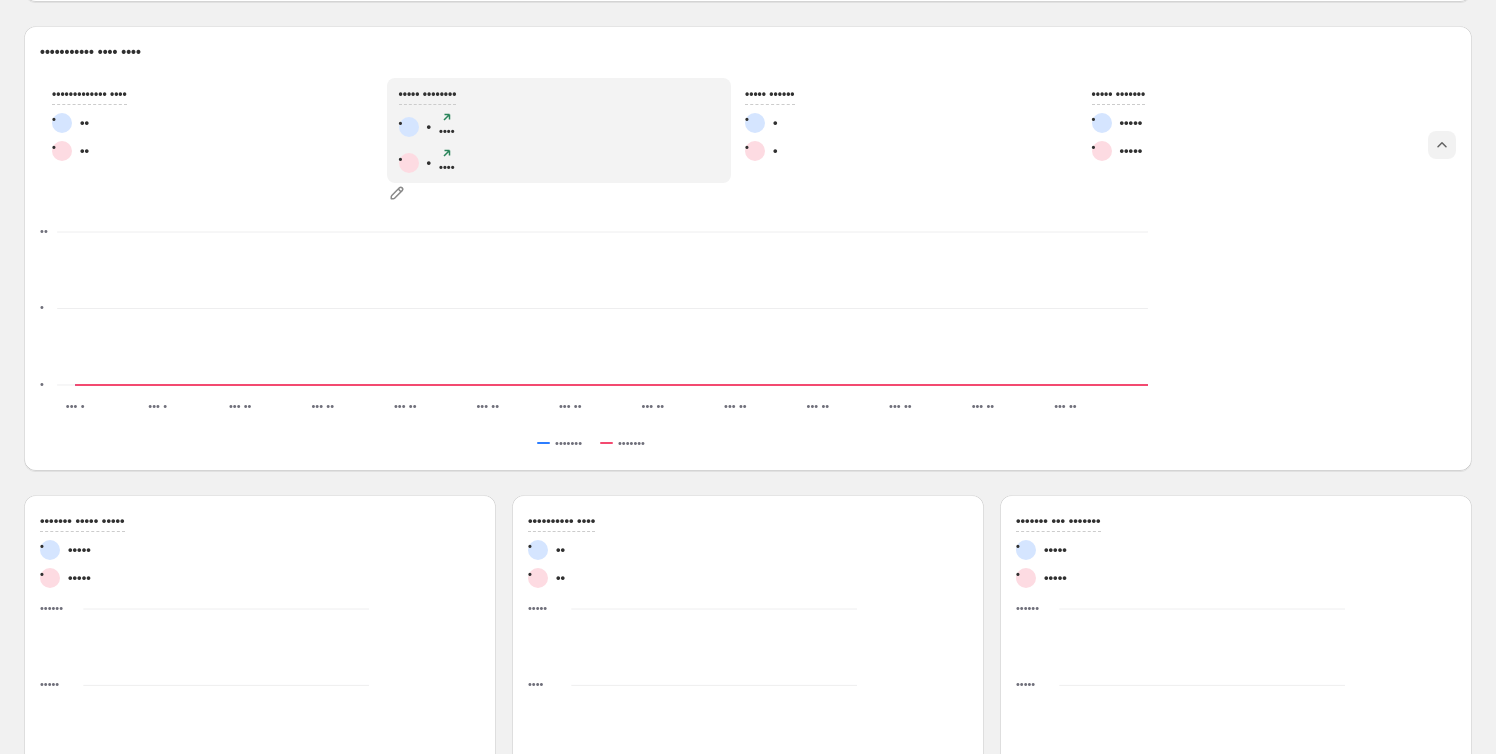 scroll, scrollTop: 636, scrollLeft: 0, axis: vertical 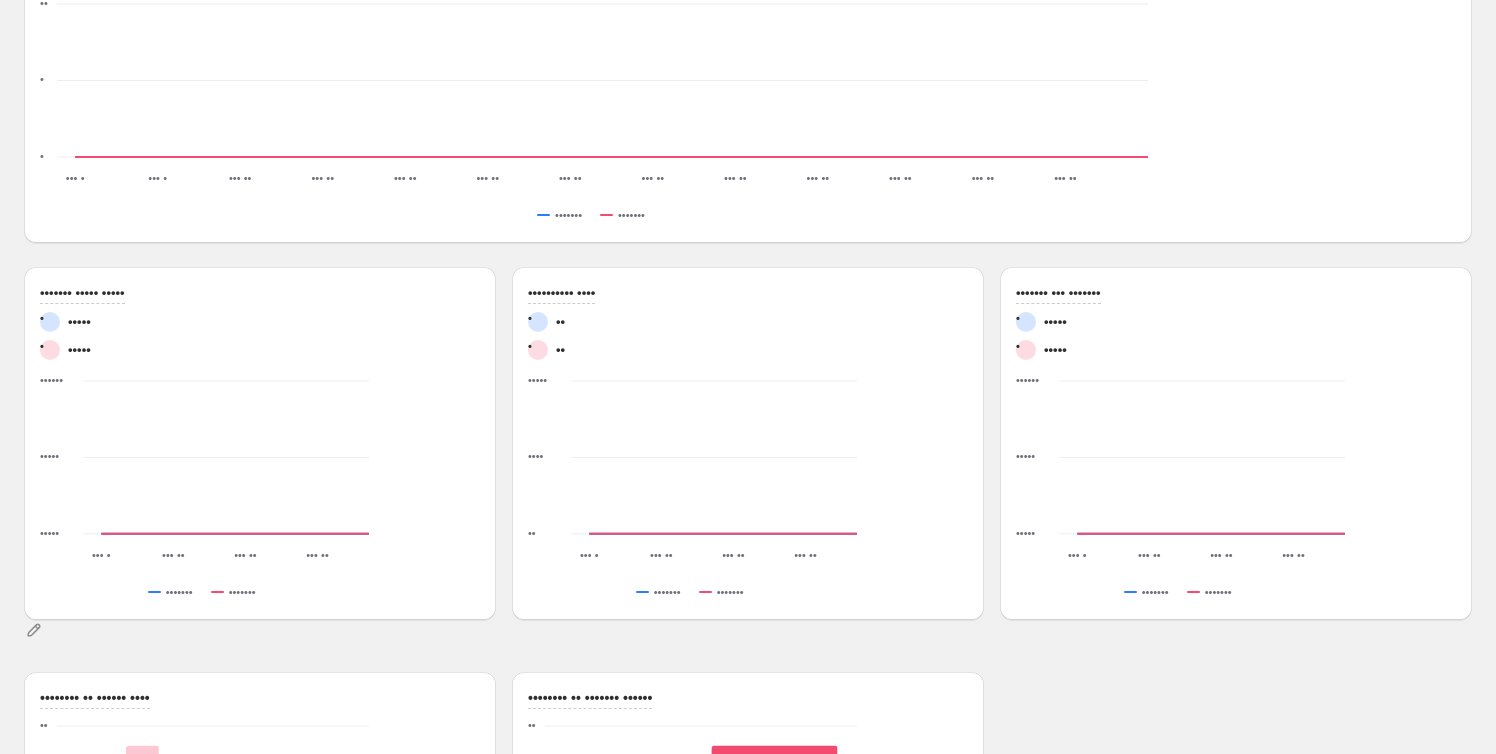 click on "••••••• ••••• •••••" at bounding box center (260, 293) 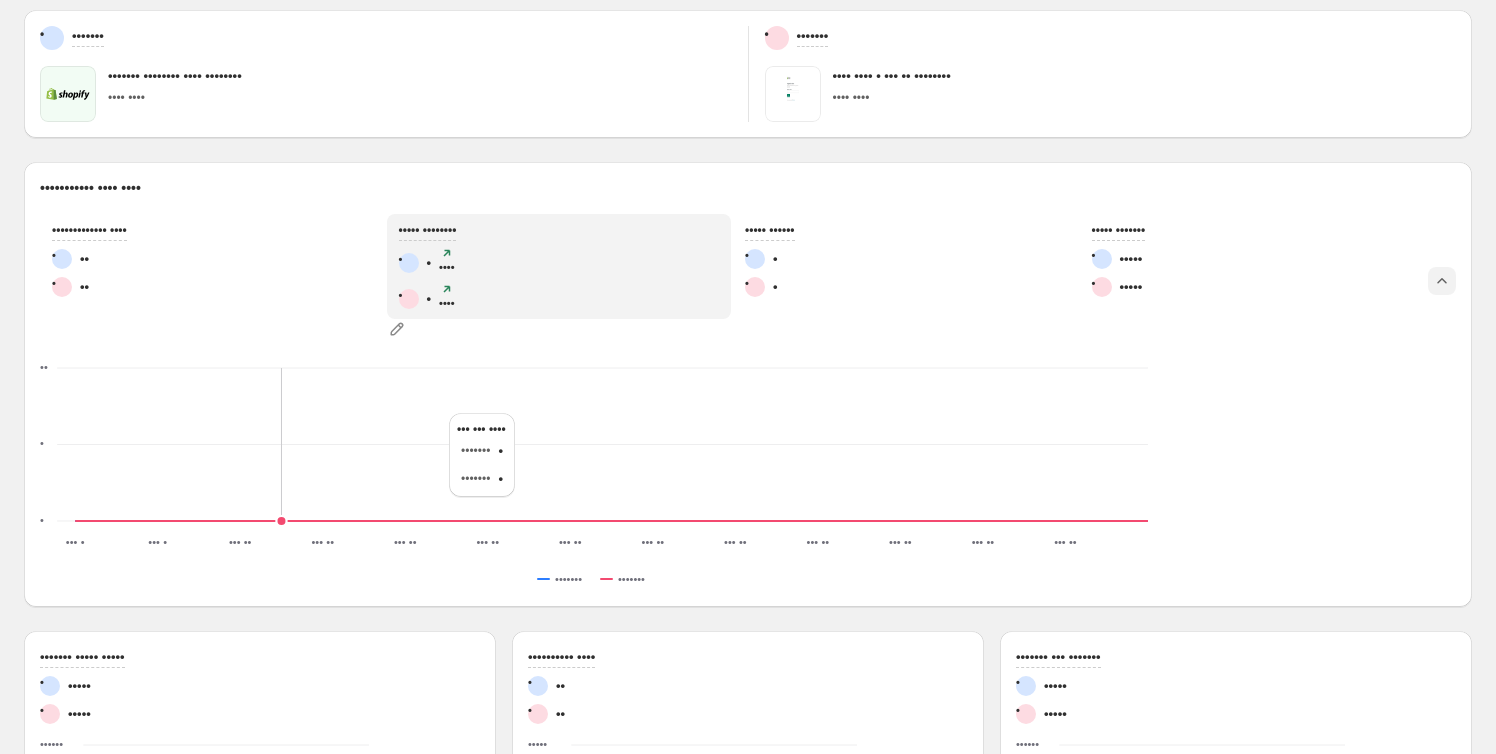 scroll, scrollTop: 181, scrollLeft: 0, axis: vertical 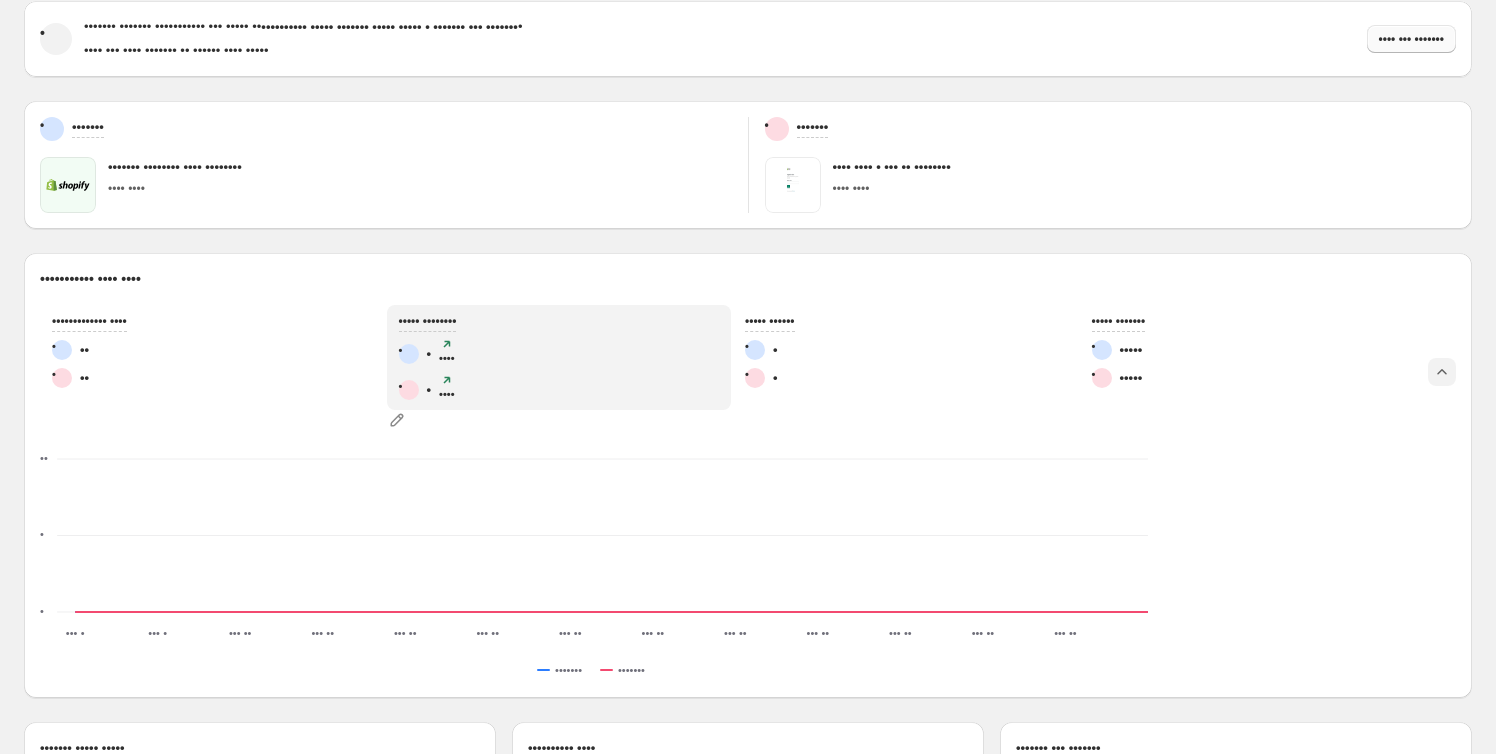click on "•••• ••• •••••••" at bounding box center (1411, 39) 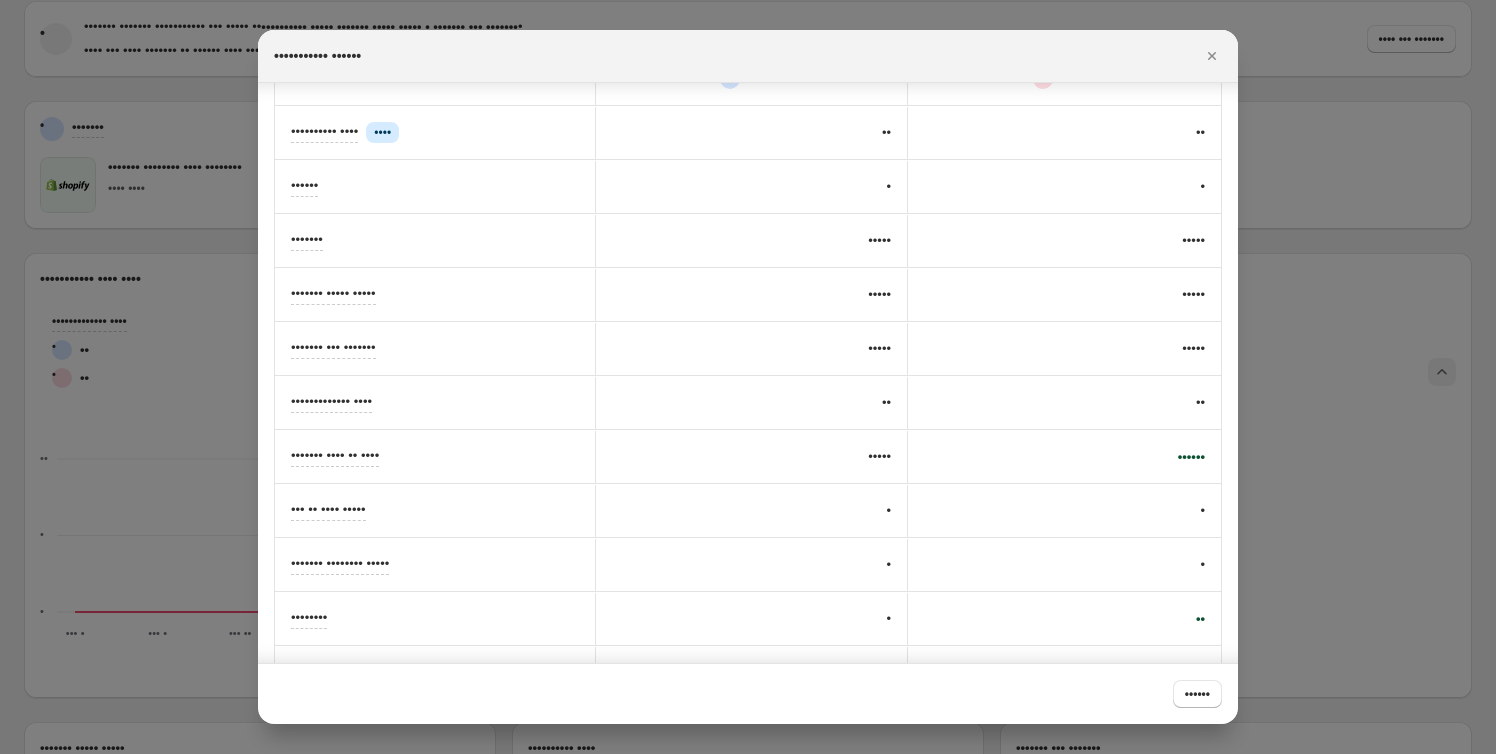 scroll, scrollTop: 90, scrollLeft: 0, axis: vertical 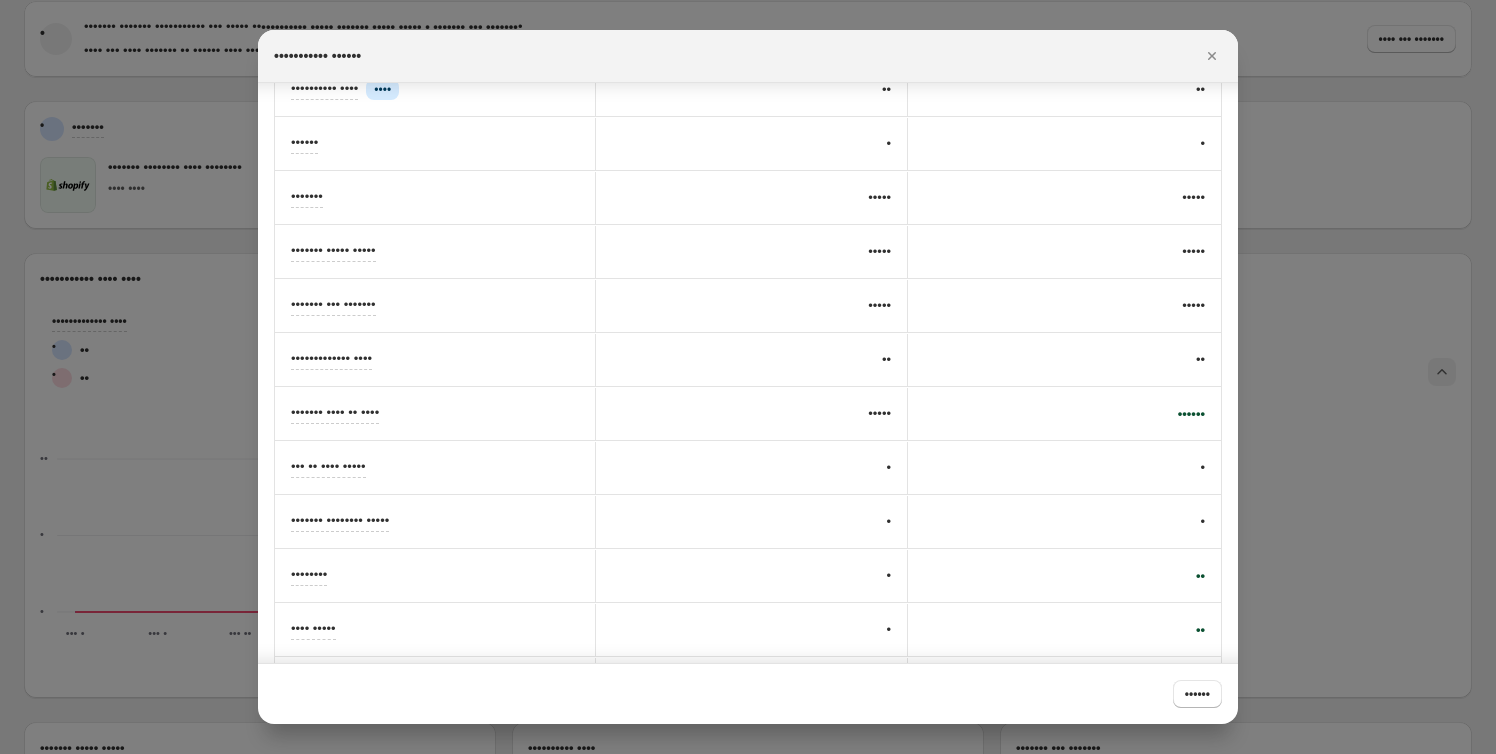 click at bounding box center (748, 377) 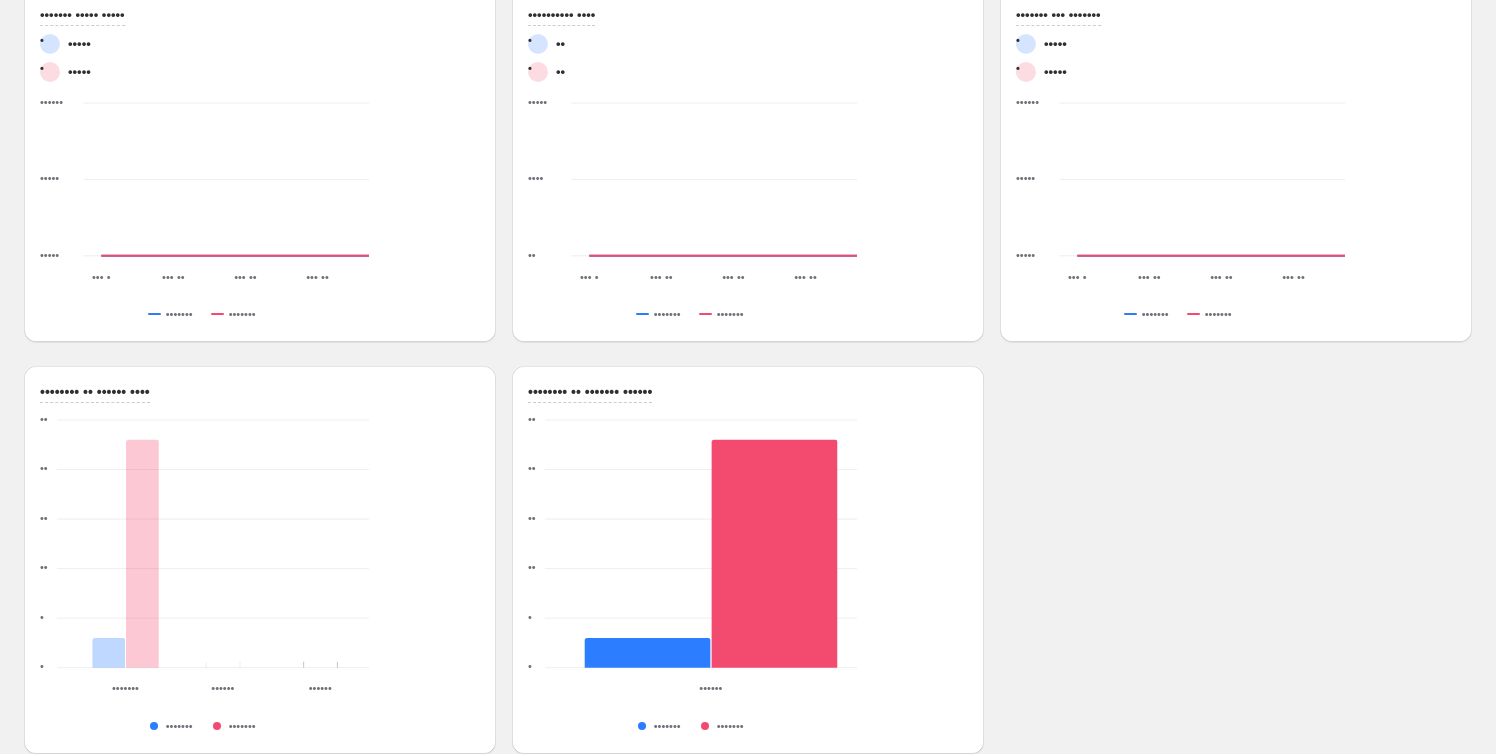 scroll, scrollTop: 921, scrollLeft: 0, axis: vertical 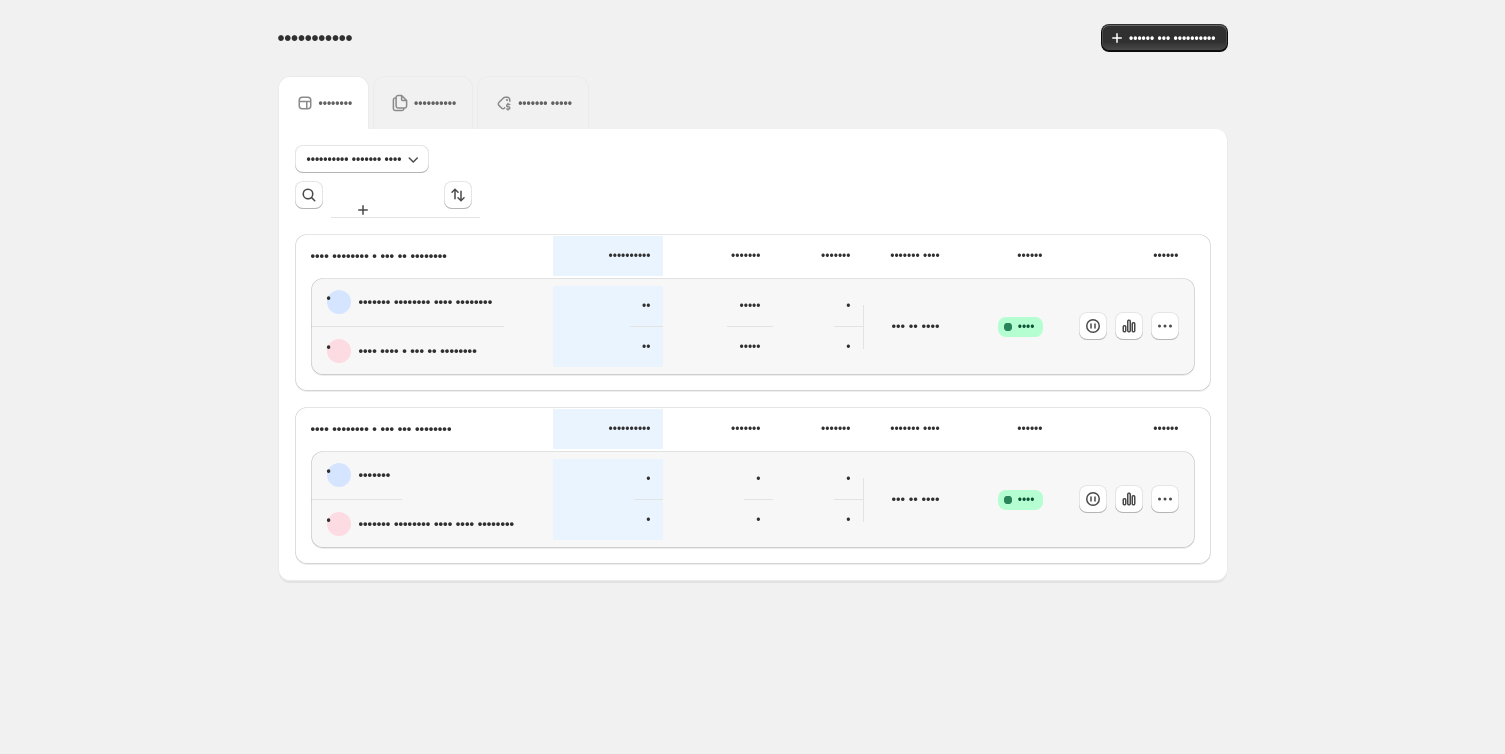 click on "••••••••••" at bounding box center [324, 102] 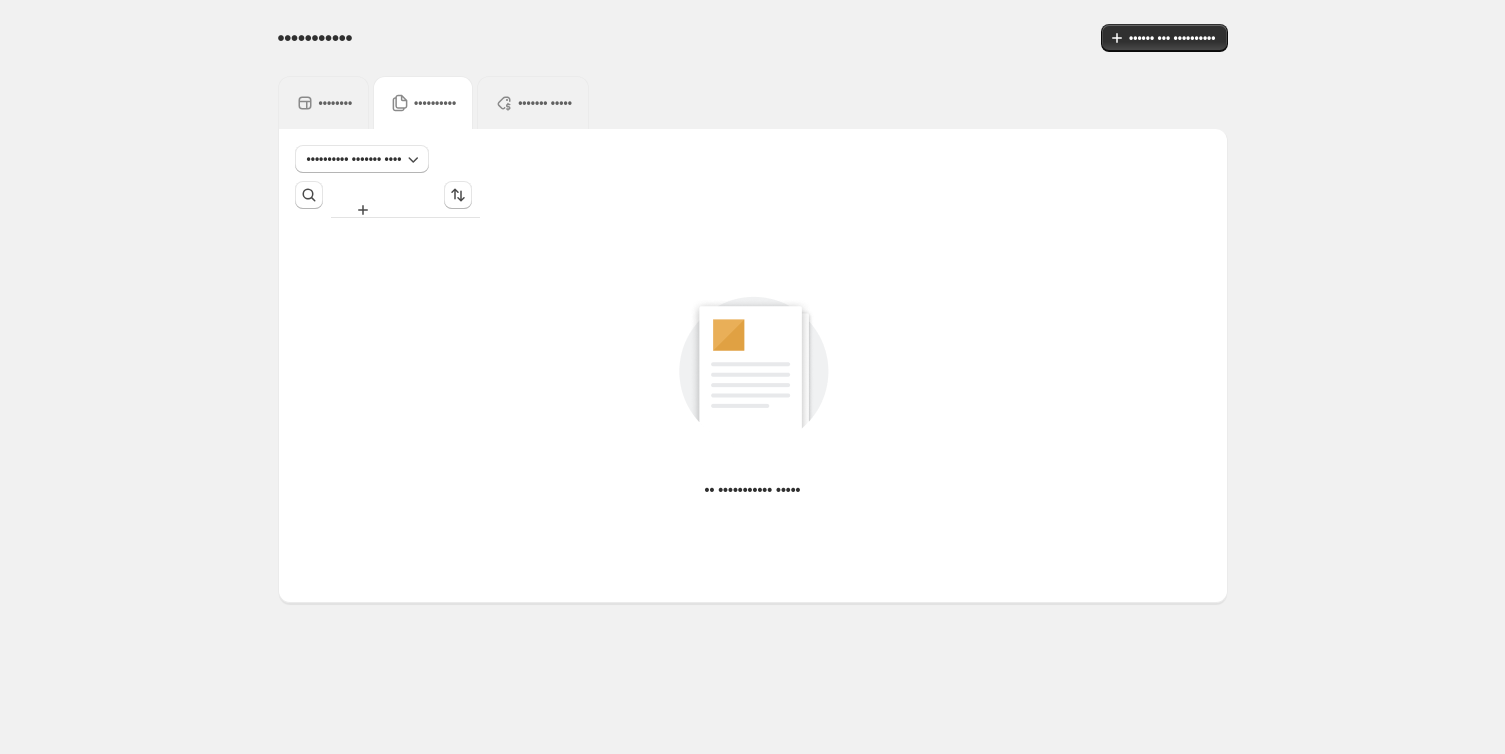 click on "••••••••" at bounding box center [336, 103] 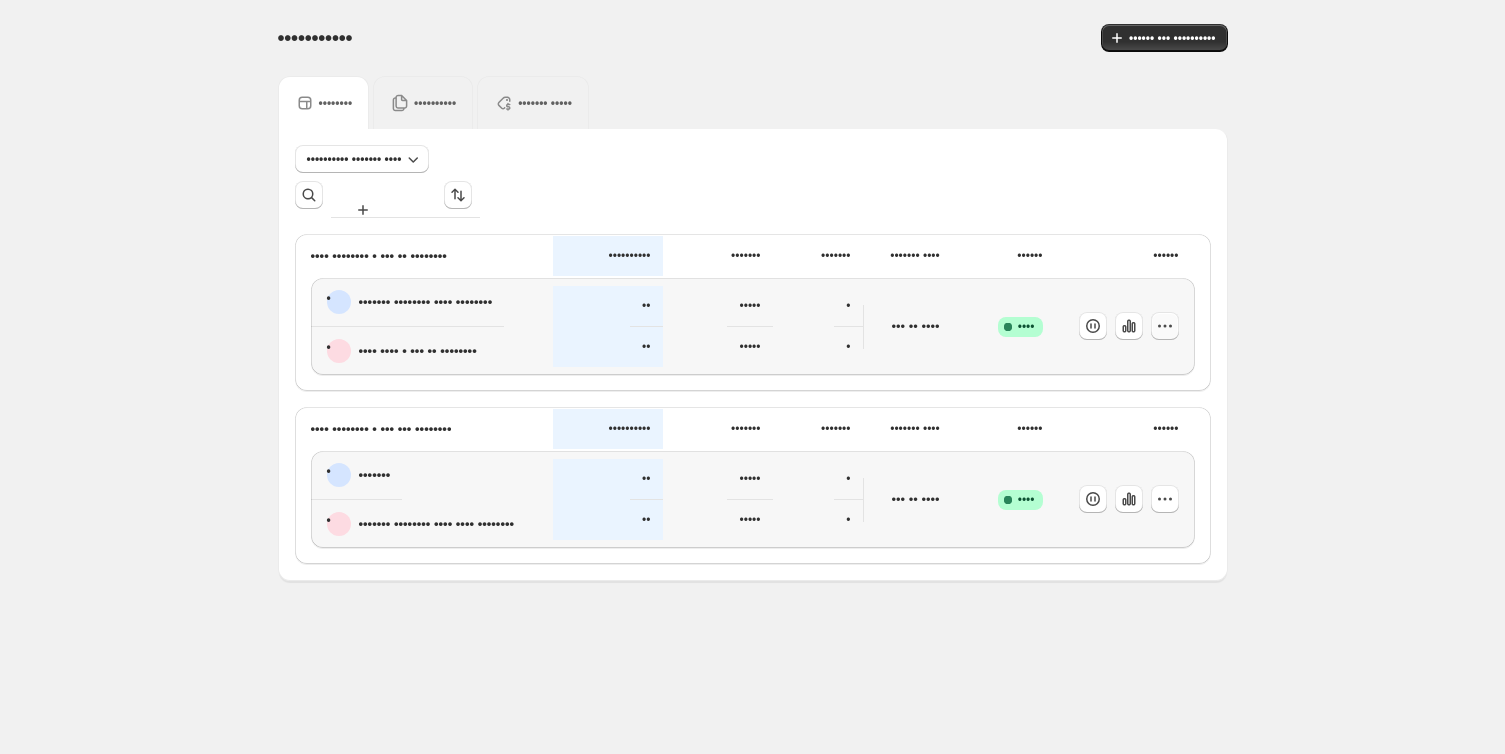 click at bounding box center (1165, 326) 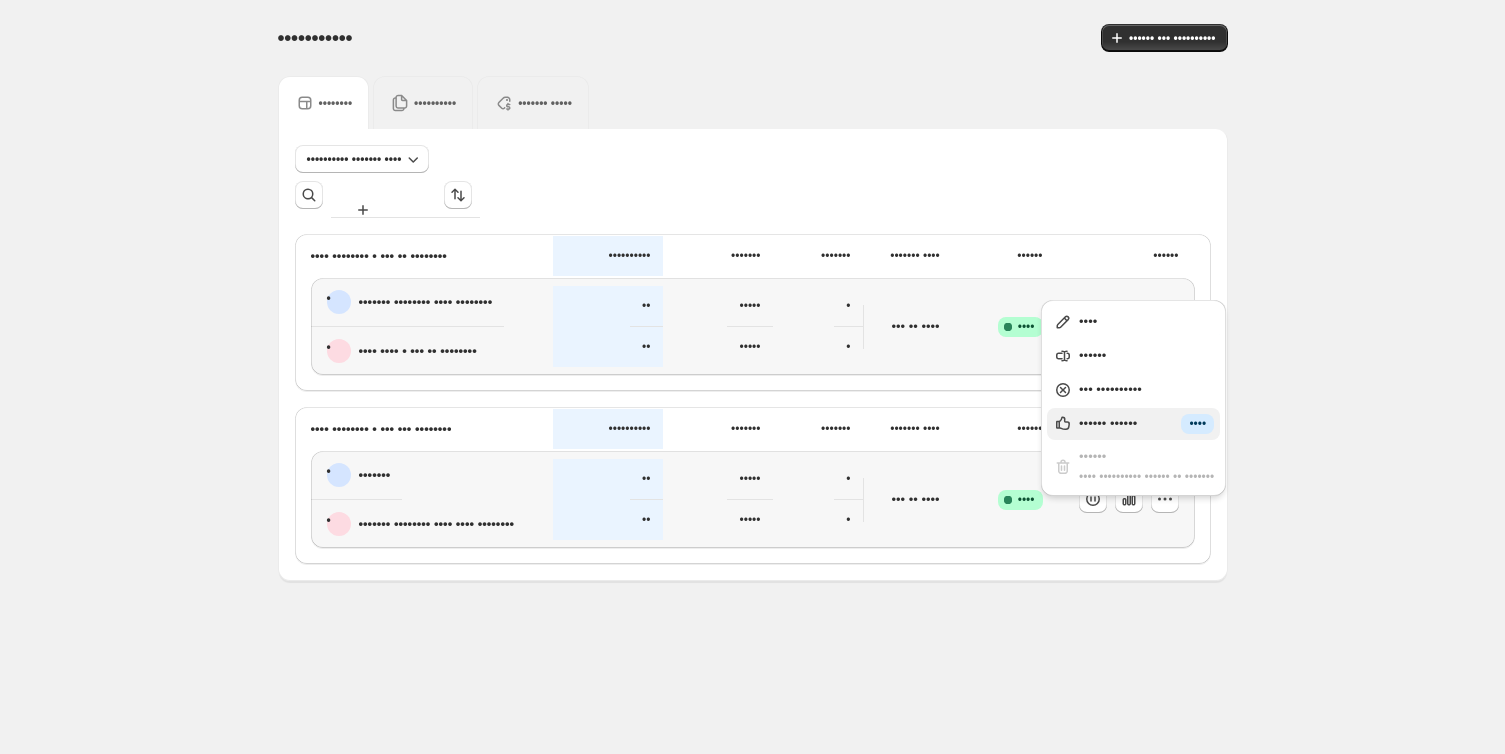 click on "•••••• ••••••" at bounding box center (1108, 423) 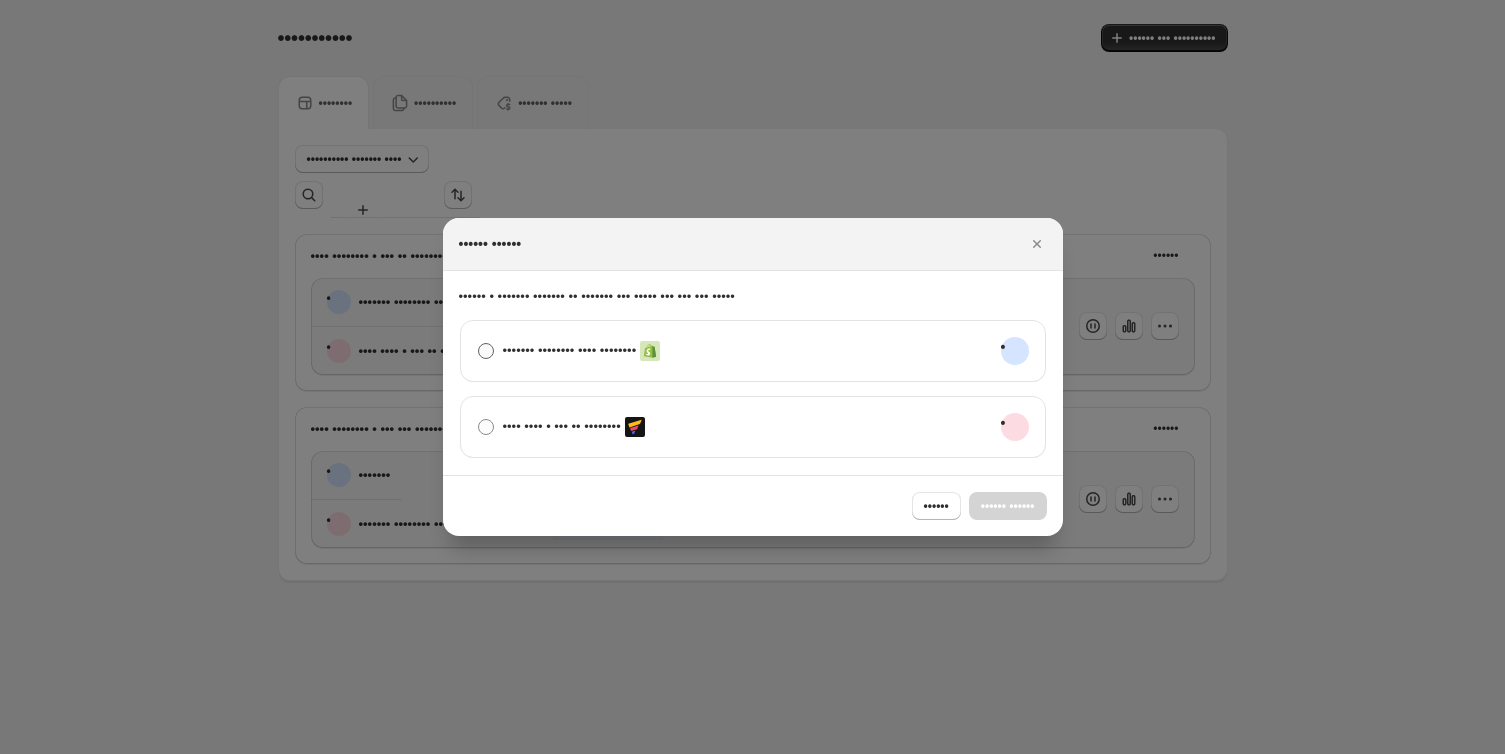 click at bounding box center (486, 351) 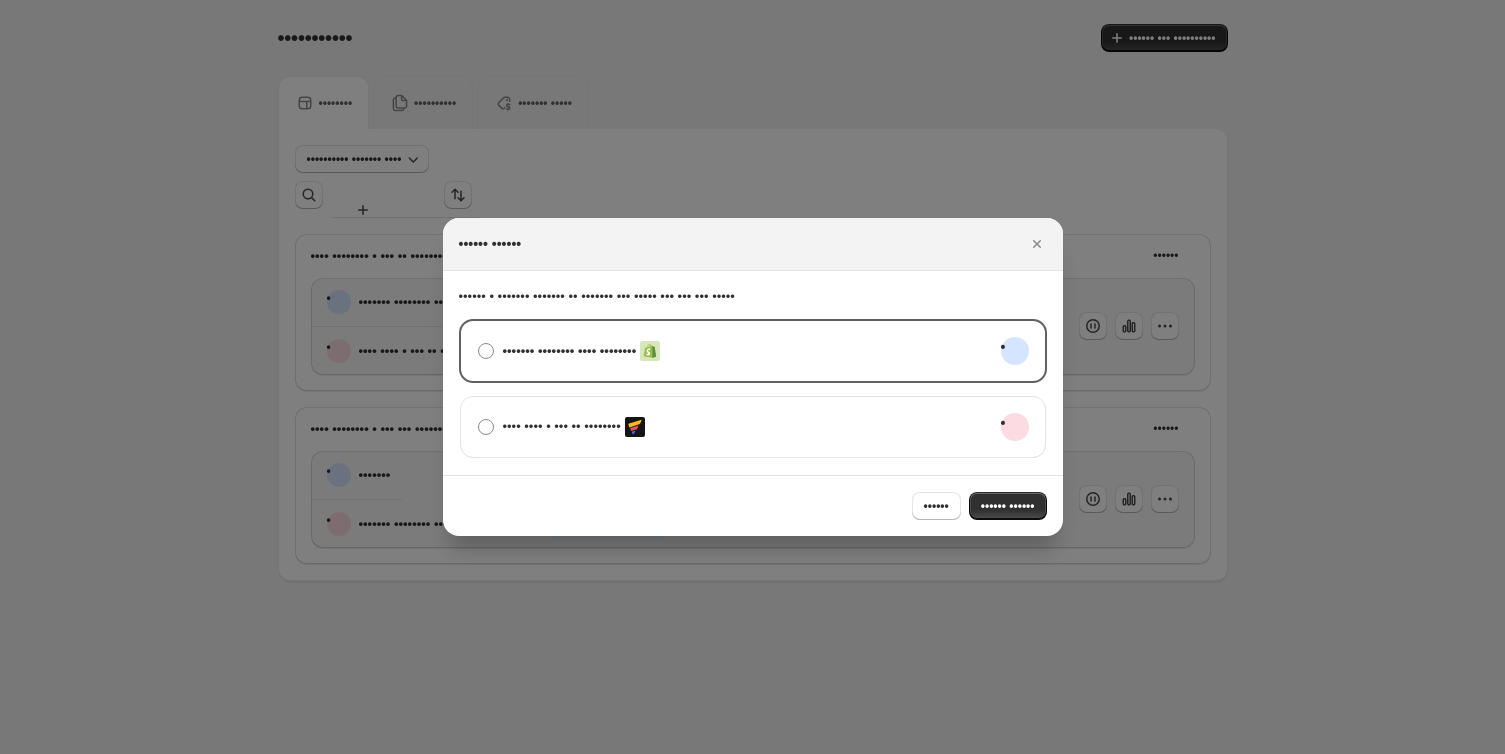 click at bounding box center (752, 377) 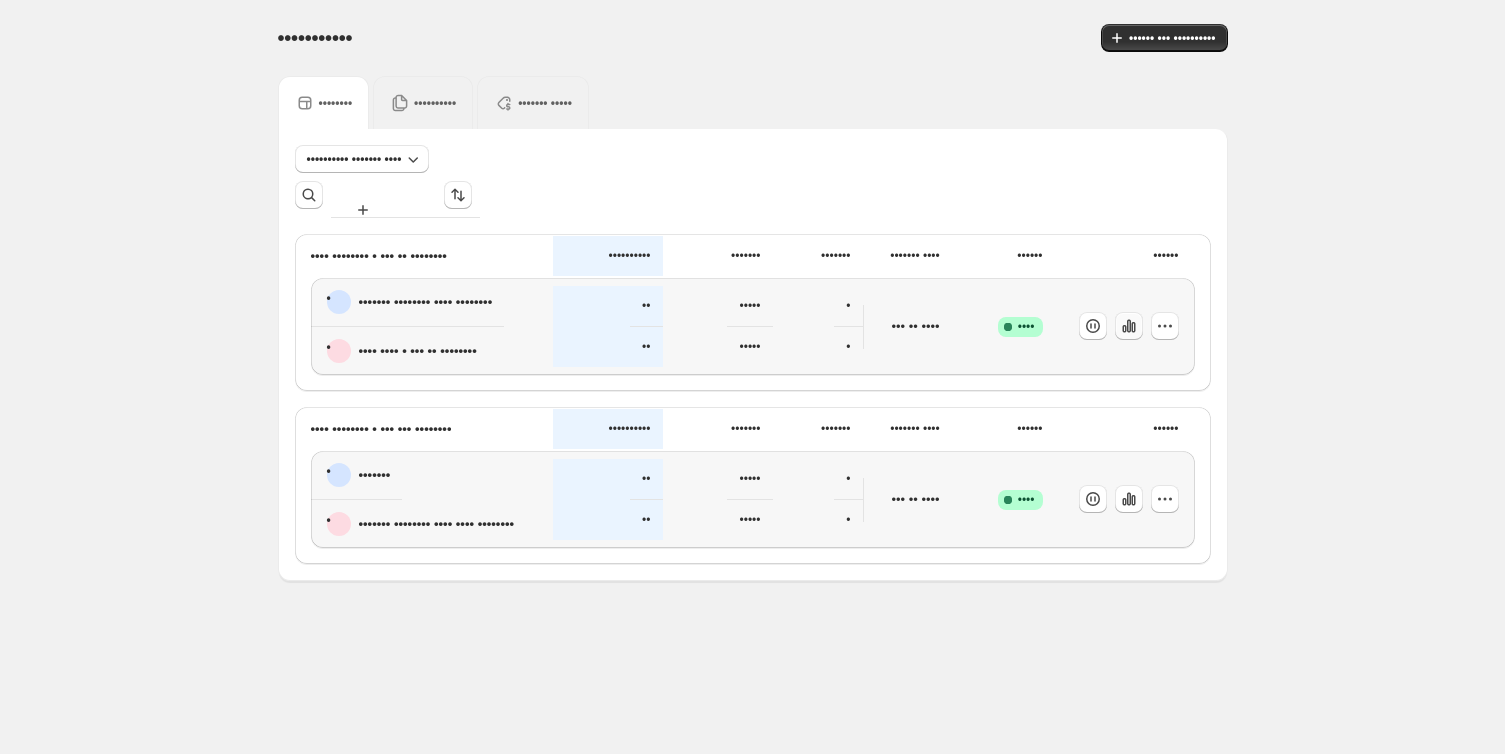 click at bounding box center (1091, 326) 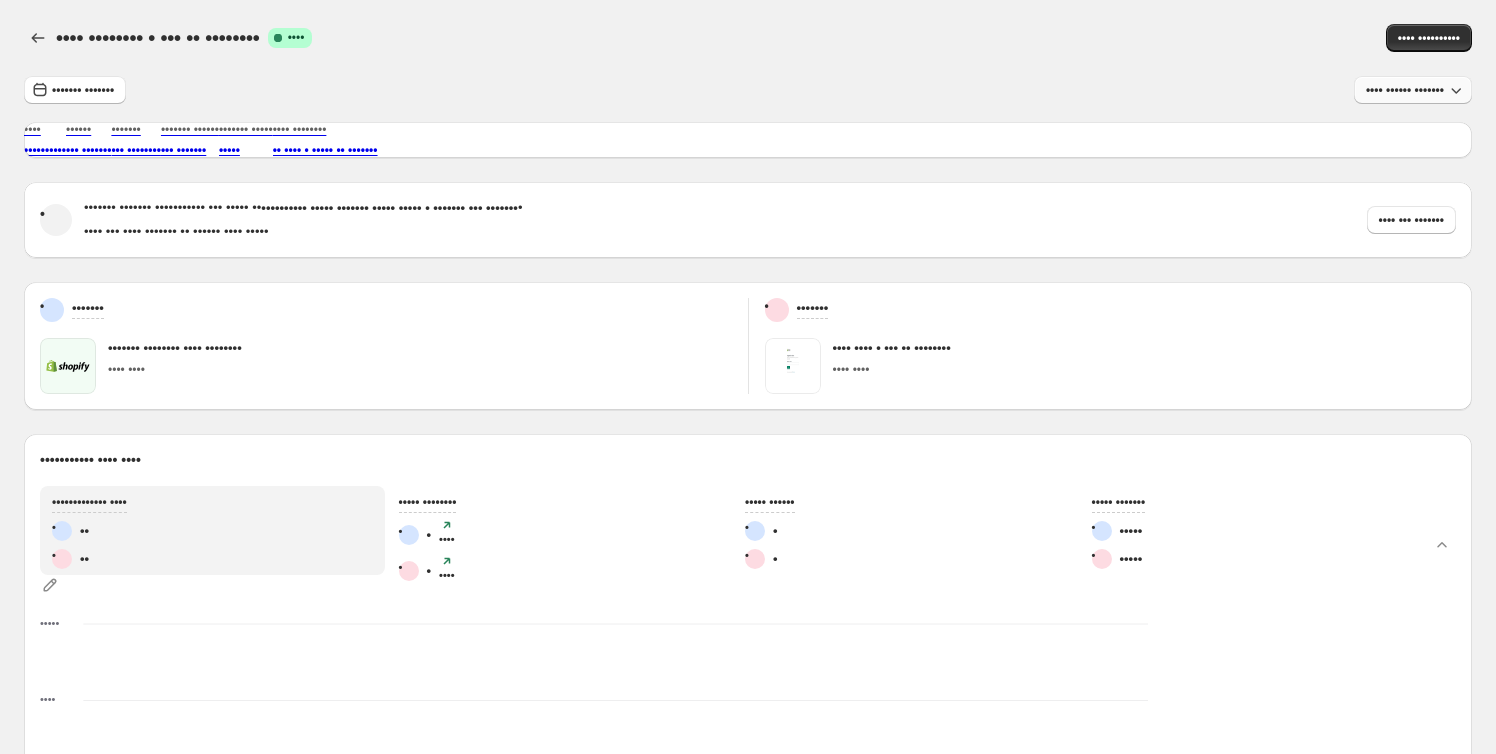 click on "•••• •••  ••• •••••••" at bounding box center [1405, 90] 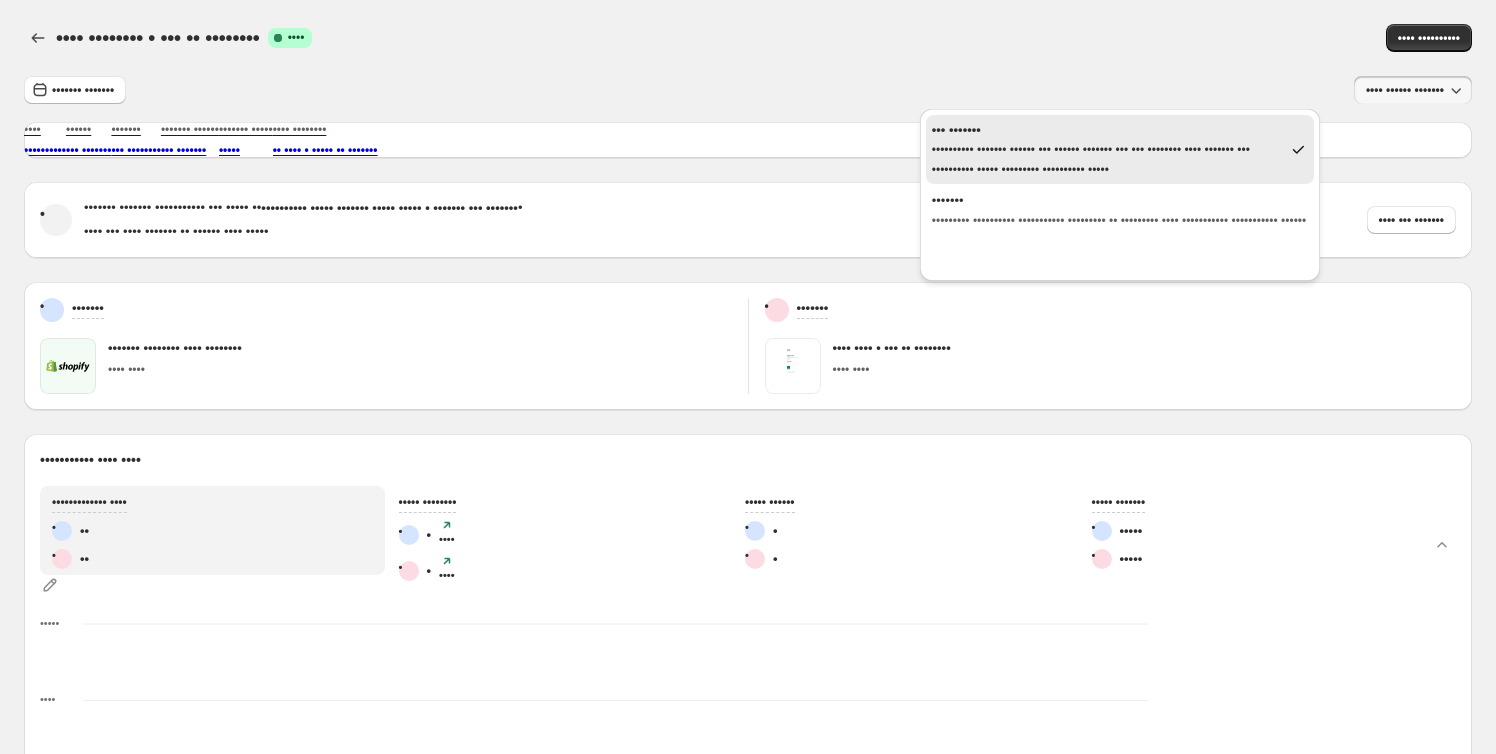 click on "•••• •••••••• • ••• •• ••••••••• •••• •••• •• ••••• •••• •••••••• • ••• •• •••••••• ••••••• •••••••• •••• •••• •••••••••• ••••••• ••••••• •••• •••  ••• ••••••• •••• •••••••••• •••••• ••• ••••••• ••••••• ••• •••••••• ••••••• •••••• ••• ••••••• ••••••• ••••• ••••• •••• •••••••• •• •••• • ••••• •• ••••••• • ••••••• ••••••• ••••••••••• ••• ••••• ••  •••••••••• •••• •   ••••••• ••••• •••••   •   ••••••• ••• ••••••• • •••• ••• •••• ••••••• •• •••••• •••• ••••• •••• ••• ••••••• • ••••••• ••••••• •••••••• •••• •••••••• •••• •••• • ••••••• •••• •••• • ••• •• •••••••• •••• •••• ••••••••••• •••• •••• ••••••••••••• •••• • •• • •• ••••• •••••••• • • ••• • • • ••• • ••••• •••••• • • • • ••••• ••••••• • ••••• • ••••• ••• • ••• • ••• • ••• • ••• •• ••• •• ••• •• ••• •• ••• •• ••• •• ••• •• ••• •• ••• •• ••• •• ••• •• ••• •• ••• •• ••• •• ••• •• ••• •• ••• •• ••• •• ••• •• ••• •• ••• •• ••• •• •• •••• ••••• ••• • ••• • ••• • ••• • ••• •• ••• •• ••• •• ••• •• ••• •• ••• •• ••• •• ••• •• ••• •• ••• •• ••• •• ••• •• ••• •• ••• •" at bounding box center [748, 826] 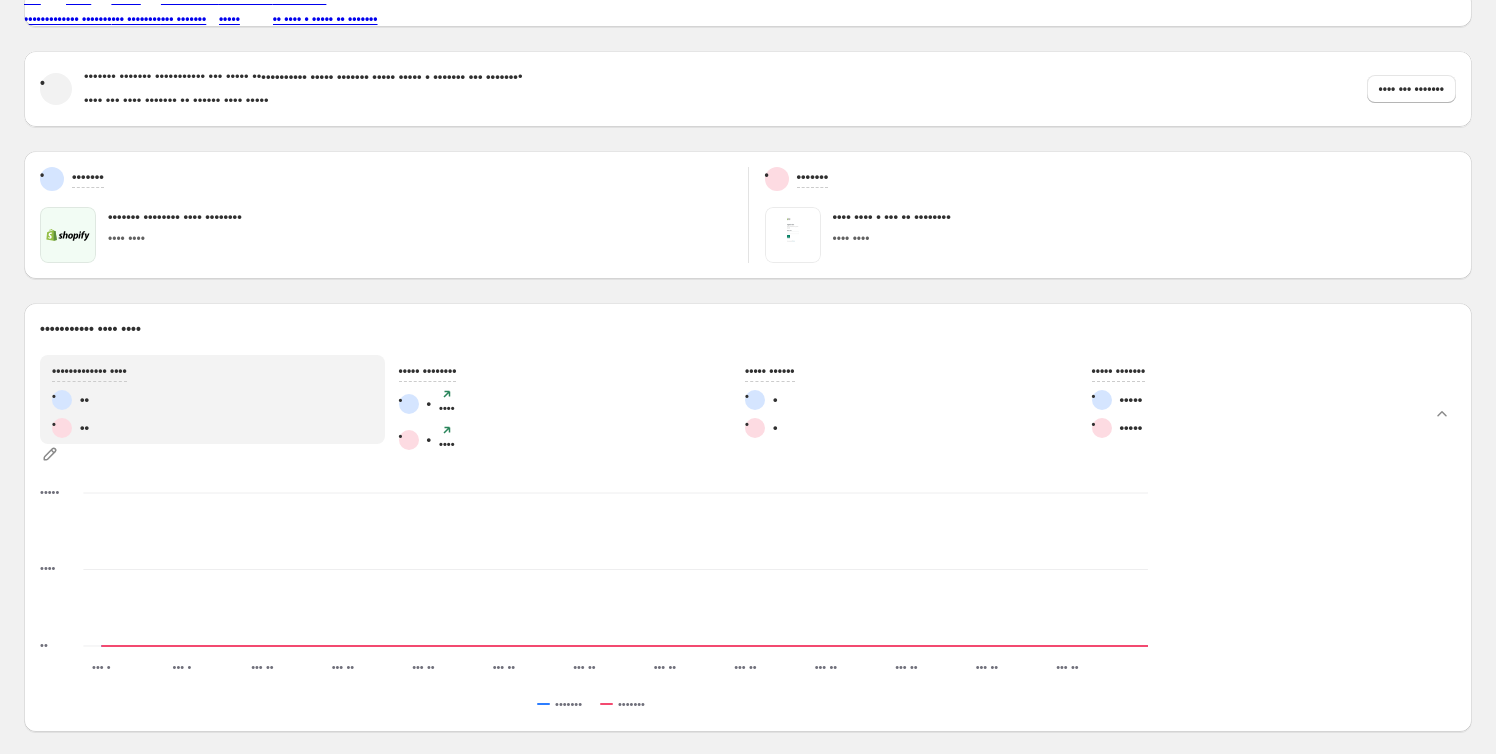 scroll, scrollTop: 0, scrollLeft: 0, axis: both 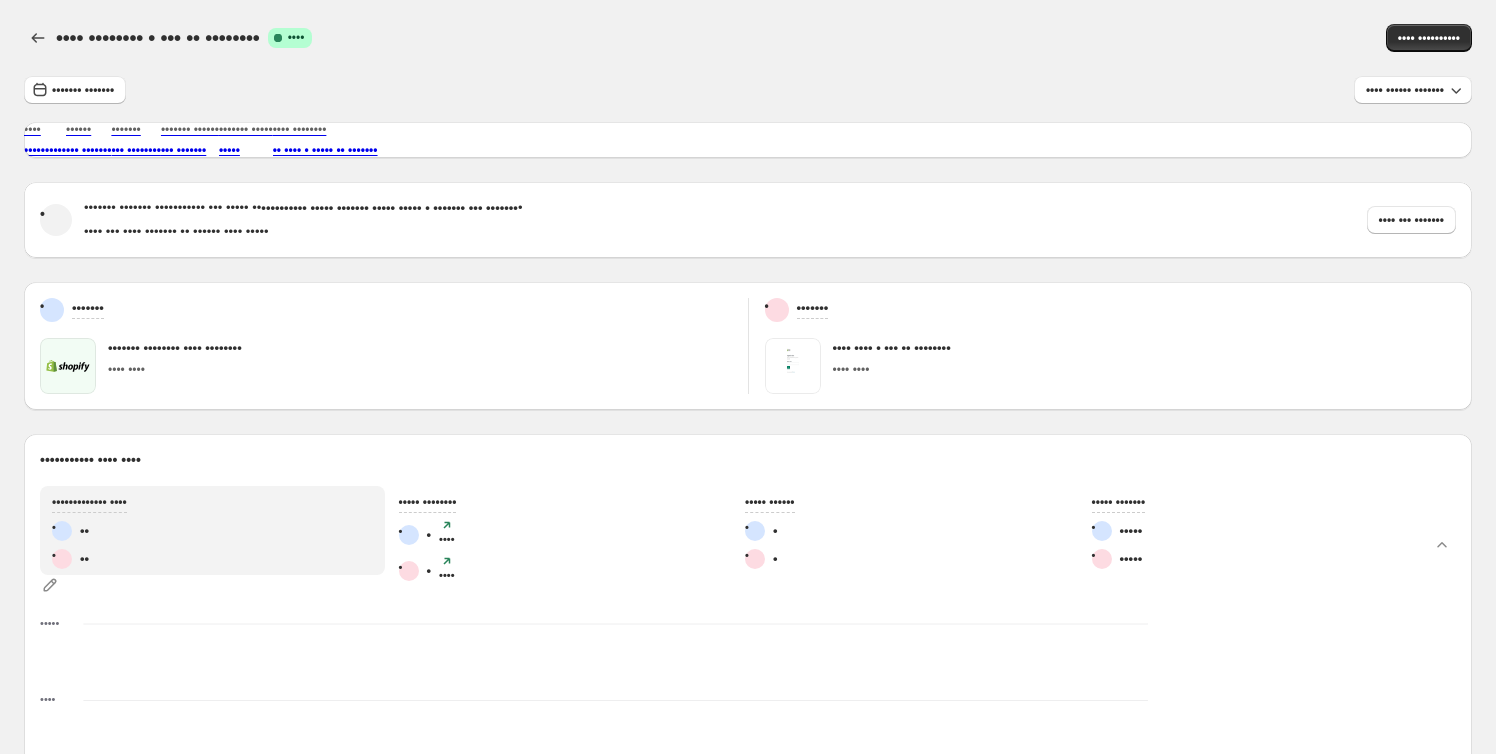 click on "•••• •••••••• • ••• •• ••••••••• •••• •••• •• ••••• •••• •••••••• • ••• •• •••••••• ••••••• •••••••• •••• •••• •••••••••• ••••••• ••••••• •••• •••  ••• ••••••• •••• •••••••••• •••••• ••• ••••••• ••••••• ••• •••••••• ••••••• •••••• ••• ••••••• ••••••• ••••• ••••• •••• •••••••• •• •••• • ••••• •• ••••••• • ••••••• ••••••• ••••••••••• ••• ••••• ••  •••••••••• •••• •   ••••••• ••••• •••••   •   ••••••• ••• ••••••• • •••• ••• •••• ••••••• •• •••••• •••• ••••• •••• ••• ••••••• • ••••••• ••••••• •••••••• •••• •••••••• •••• •••• • ••••••• •••• •••• • ••• •• •••••••• •••• •••• ••••••••••• •••• •••• ••••••••••••• •••• • •• • •• ••••• •••••••• • • ••• • • • ••• • ••••• •••••• • • • • ••••• ••••••• • ••••• • ••••• ••• • ••• • ••• • ••• • ••• •• ••• •• ••• •• ••• •• ••• •• ••• •• ••• •• ••• •• ••• •• ••• •• ••• •• ••• •• ••• •• ••• •• ••• •• ••• •• ••• •• ••• •• ••• •• ••• •• ••• •• ••• •• •• •••• ••••• ••• • ••• • ••• • ••• • ••• •• ••• •• ••• •• ••• •• ••• •• ••• •• ••• •• ••• •• ••• •• ••• •• ••• •• ••• •• ••• •• ••• •" at bounding box center [748, 826] 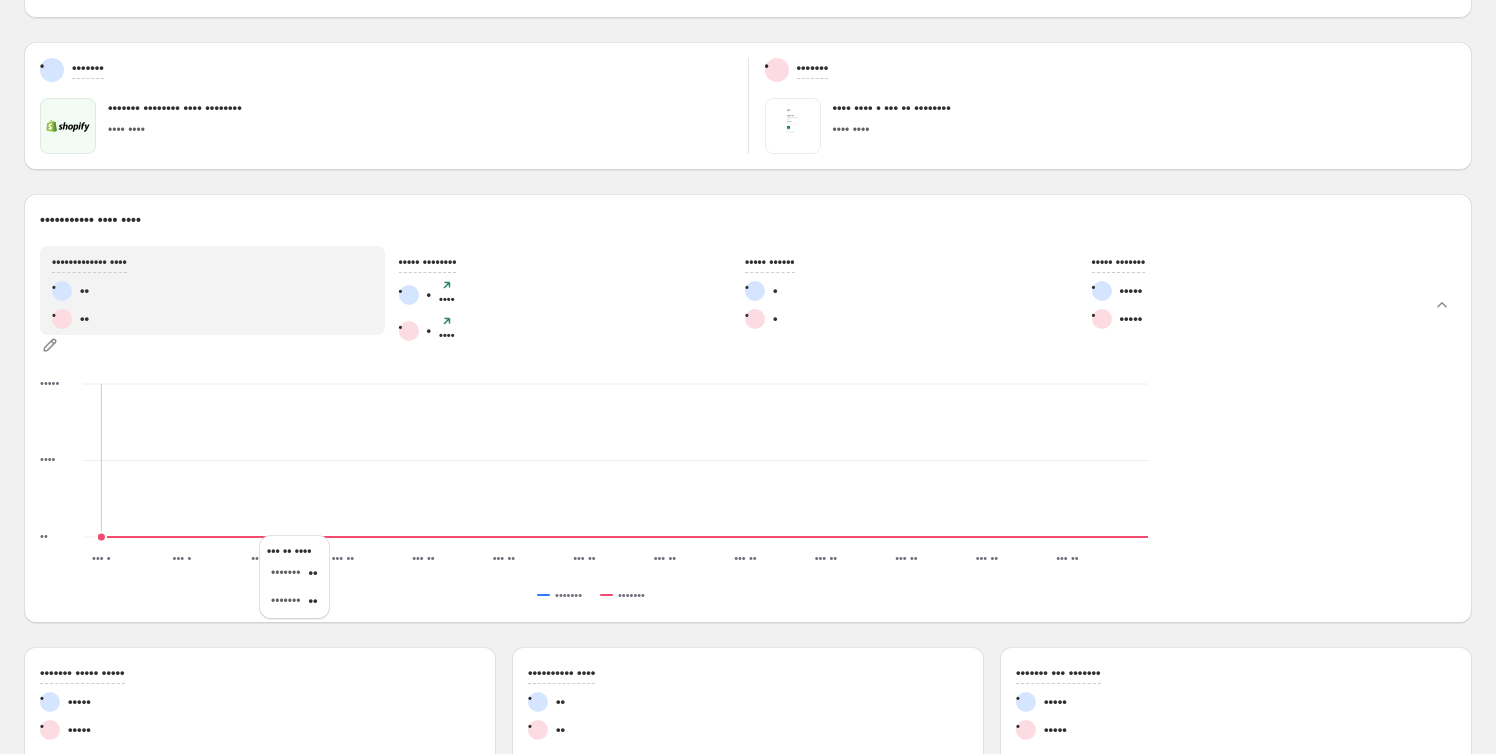 scroll, scrollTop: 0, scrollLeft: 0, axis: both 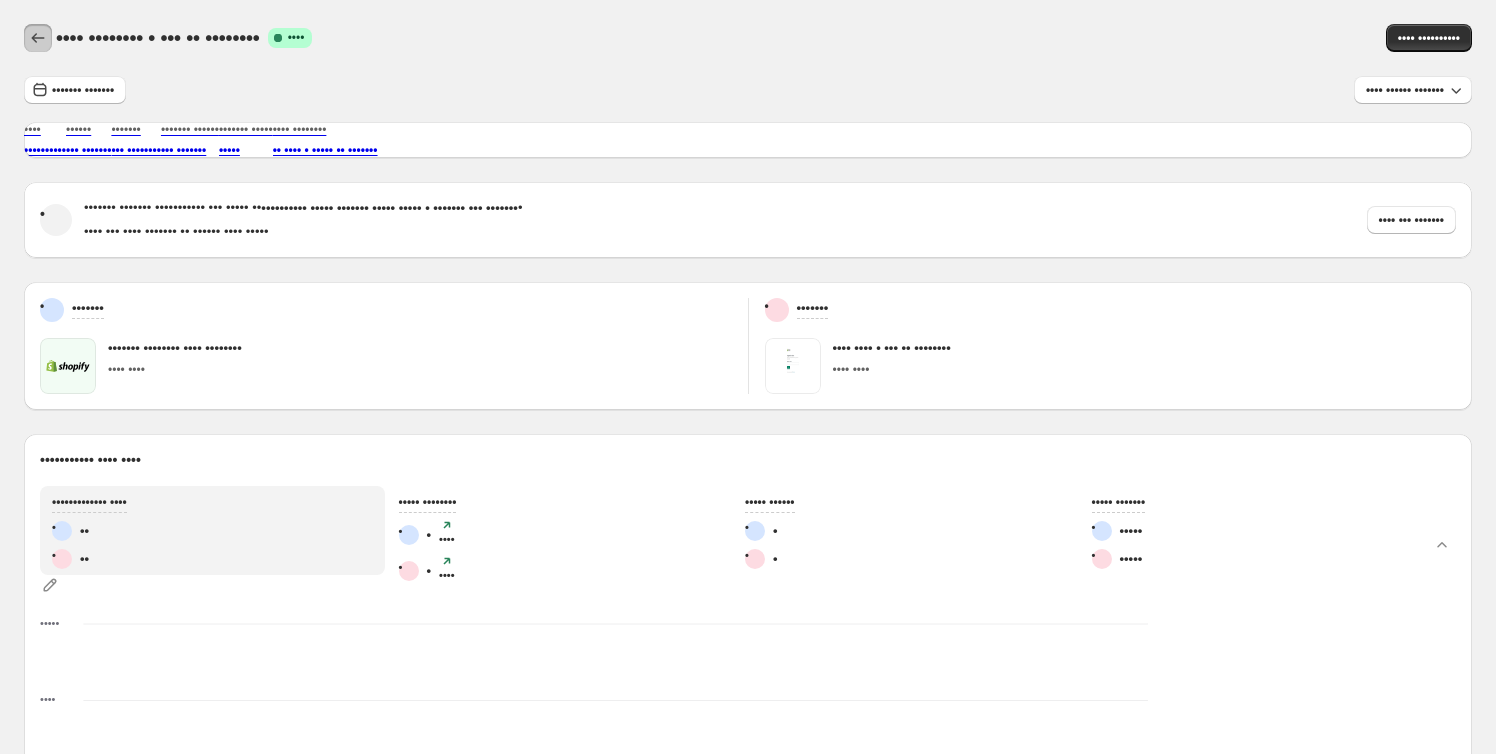 click at bounding box center [38, 38] 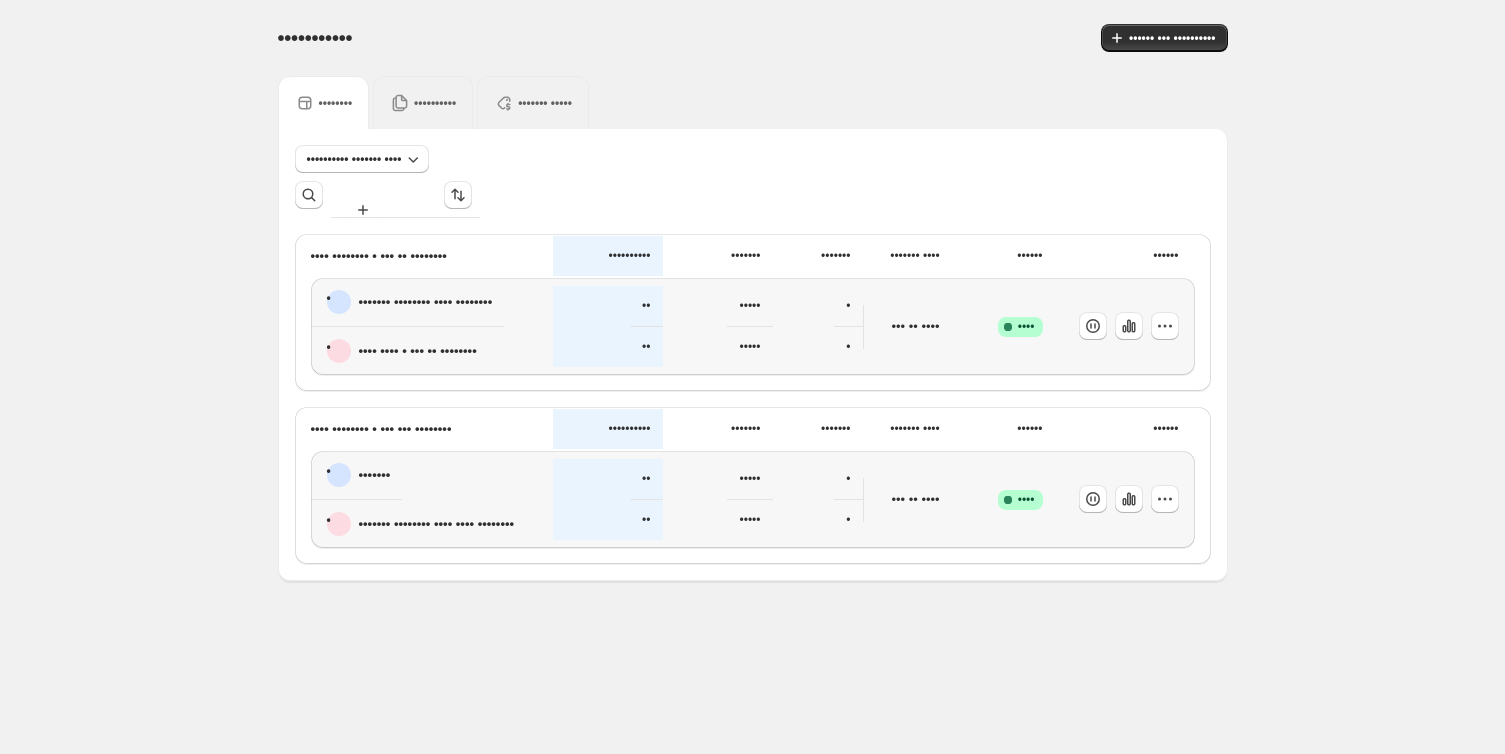 click on "••••••" at bounding box center [426, 256] 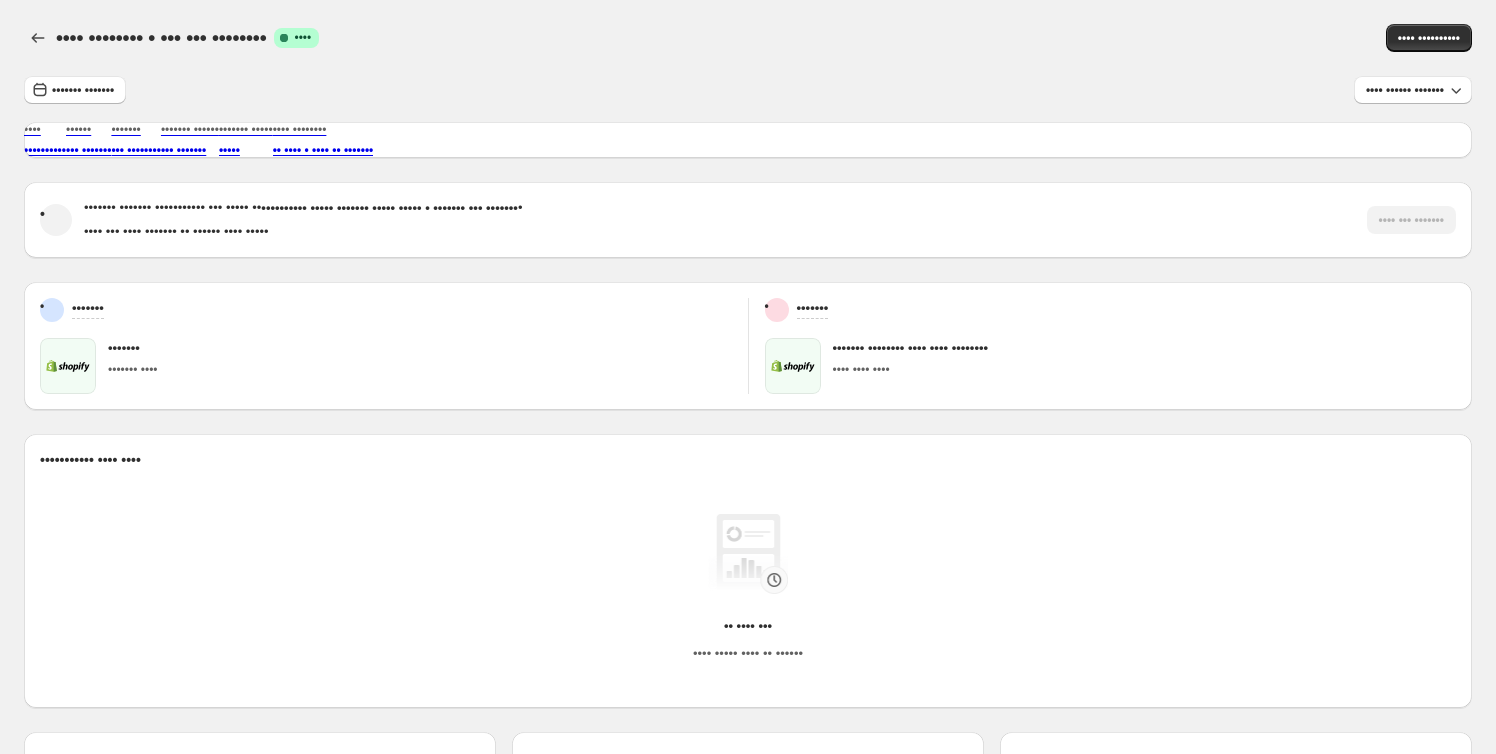 click on "••••••• ••••••• ••••••••••• ••• ••••• ••  •••••••••• •••• •   ••••••• ••••• •••••   •   ••••••• ••• ••••••• • •••• ••• •••• ••••••• •• •••••• •••• ••••• •••• ••• •••••••" at bounding box center [770, 220] 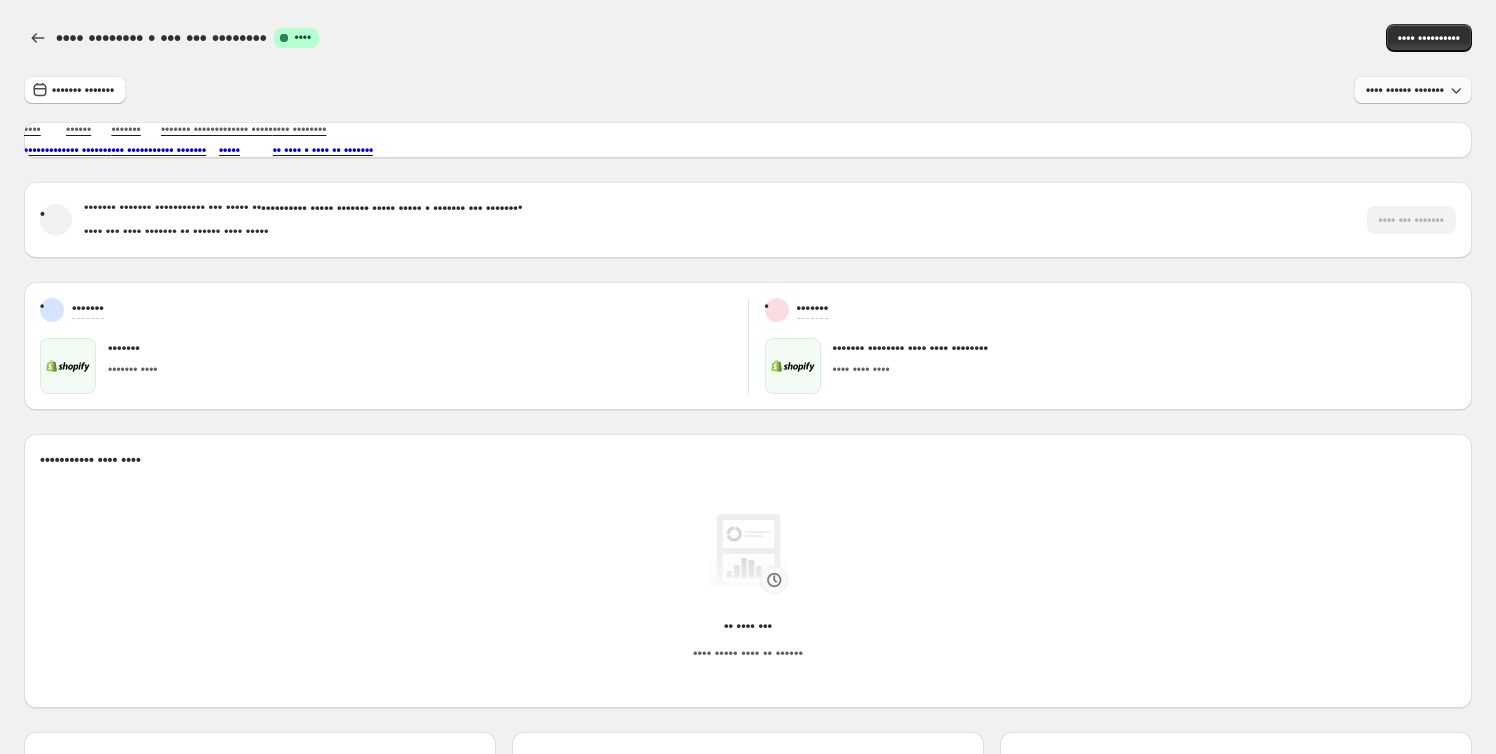 click at bounding box center (1456, 90) 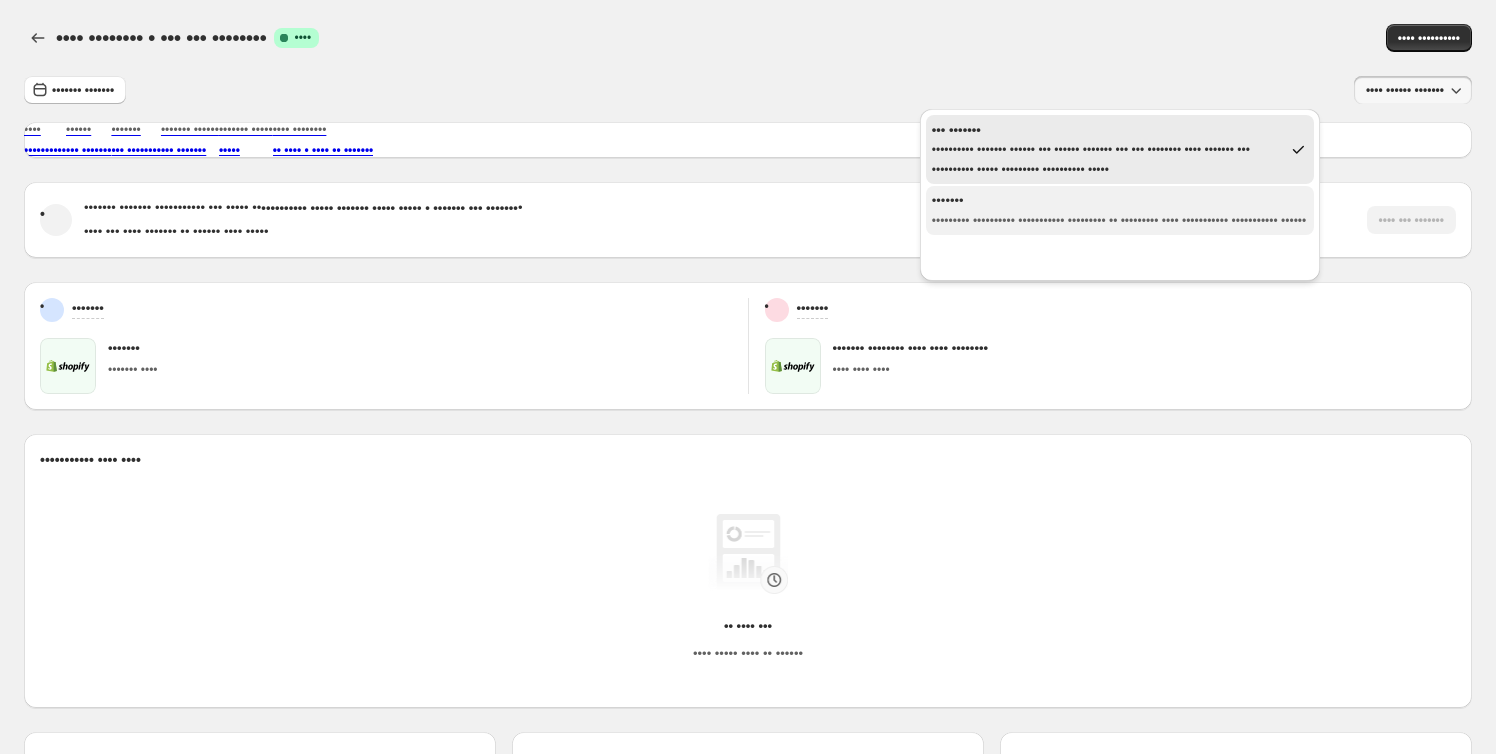 click on "••••••••• •••••••••• ••••••••••• ••••••••• •• ••••••••• •••• ••••••••••• ••••••••••• ••••••" at bounding box center (1119, 221) 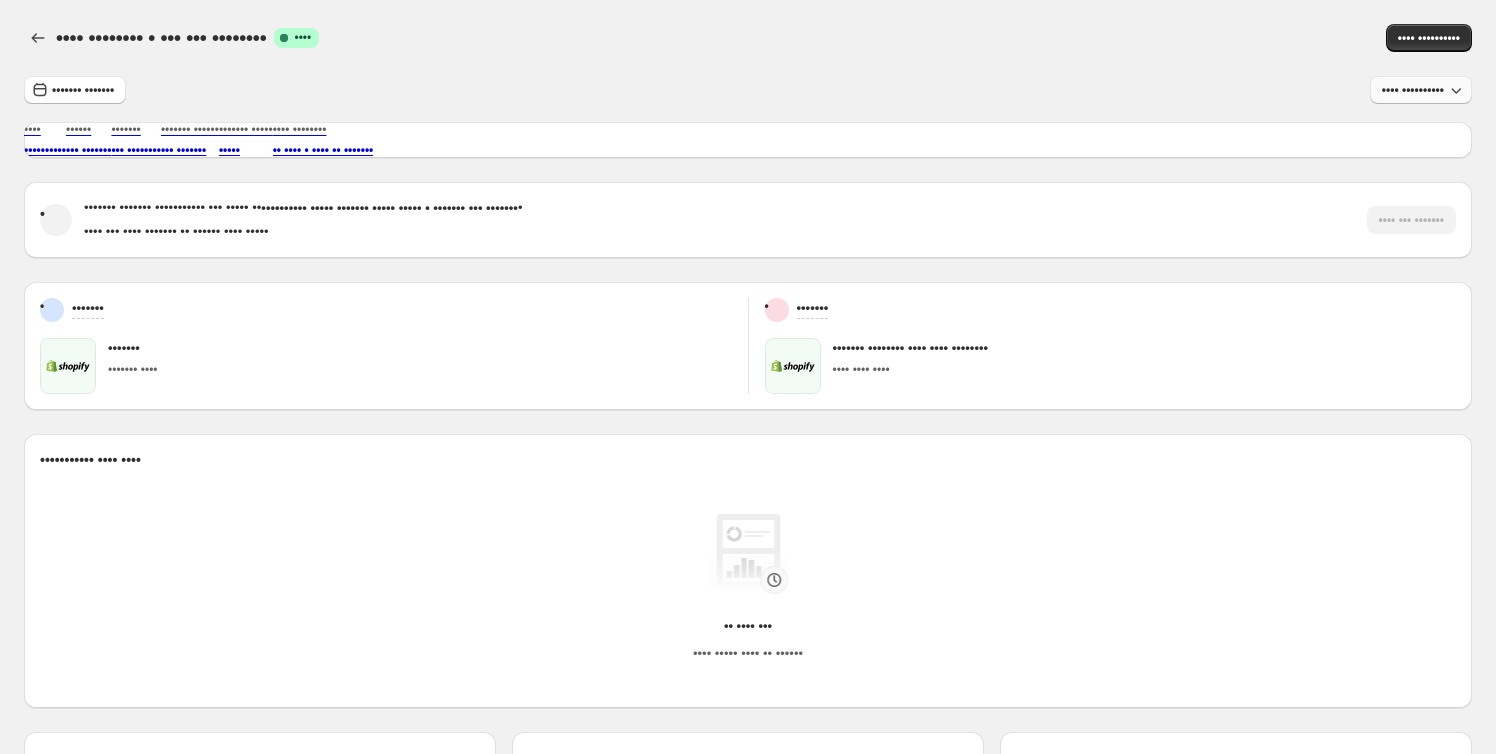 click on "•••• •••  •••••••" at bounding box center [1413, 90] 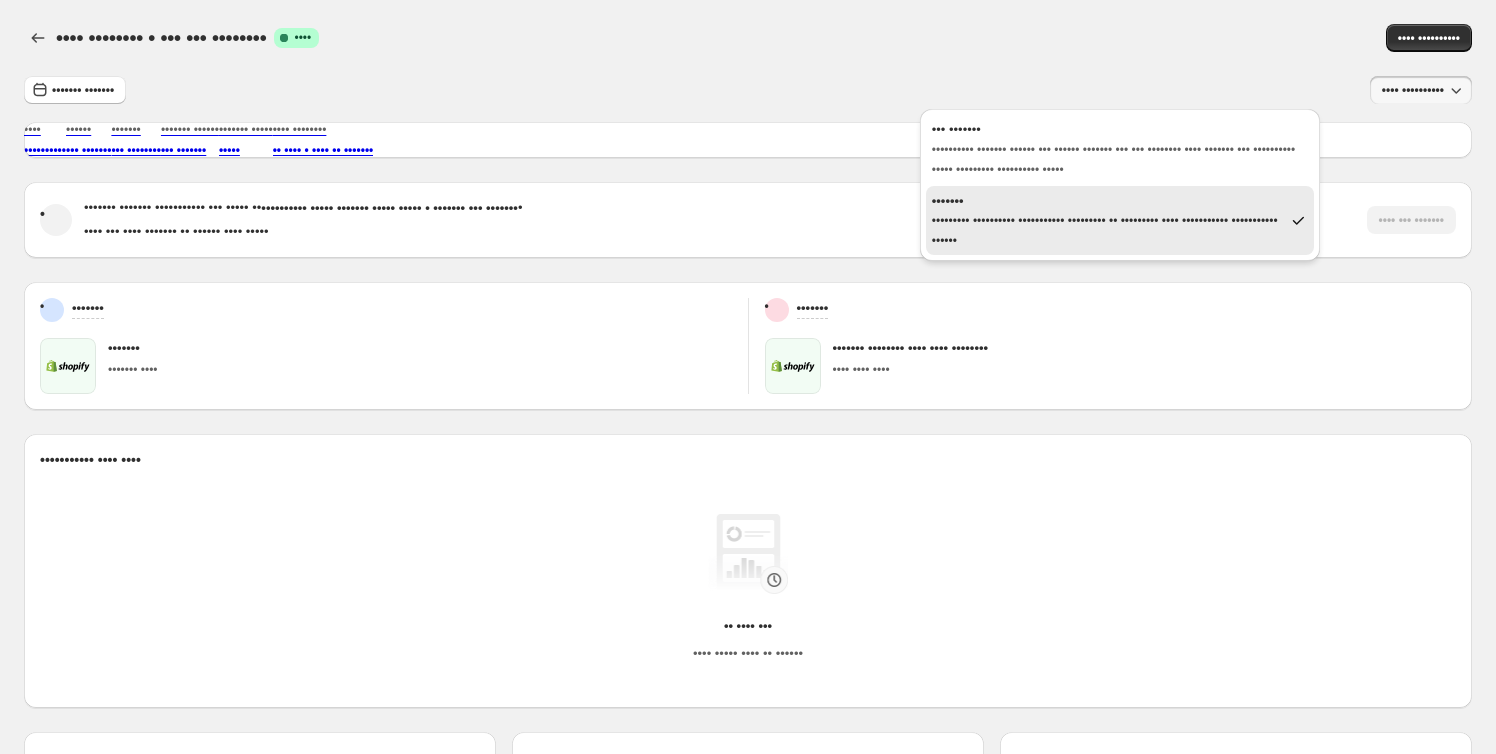 click on "•••• •••••••• • ••• ••• ••••••••• •••• •••• •• ••••• •••• •••••••• • ••• ••• •••••••• ••••••• •••••••• •••• •••• •••••••••• ••••••• ••••••• •••• •••  ••••••• •••• •••••••••• •••••• ••• ••••••• ••••••• ••• •••••••• ••••••• •••••• ••• ••••••• ••••••• ••••• ••••• •••• •••••••• •• •••• • •••• •• ••••••• • ••••••• ••••••• ••••••••••• ••• ••••• ••  •••••••••• •••• •   ••••••• ••••• •••••   •   ••••••• ••• ••••••• • •••• ••• •••• ••••••• •• •••••• •••• ••••• •••• ••• ••••••• • ••••••• ••••••• ••••••• •••• • ••••••• ••••••• •••••••• •••• •••• •••••••• •••• •••• •••• ••••••••••• •••• •••• •• •••• ••• •••• ••••• •••• •• •••••• ••••••• ••••• ••••• •• •••• ••• •••• ••••• •••• •• •••••• •••••••••• •••• •• •••• ••• •••• ••••• •••• •• •••••• ••••••• ••• ••••••• •• •••• ••• •••• ••••• •••• •• •••••• •••••••• •• •••••• •••• •• •••• ••• •••• ••••• •••• •• •••••• •••••••• •• ••••••• •••••• •• •••• ••• •••• ••••• •••• •• •••••• •••• ••••••••••• ••••••••• ••••• ••••••••••• ••• ••••••• •••••••" at bounding box center (748, 639) 